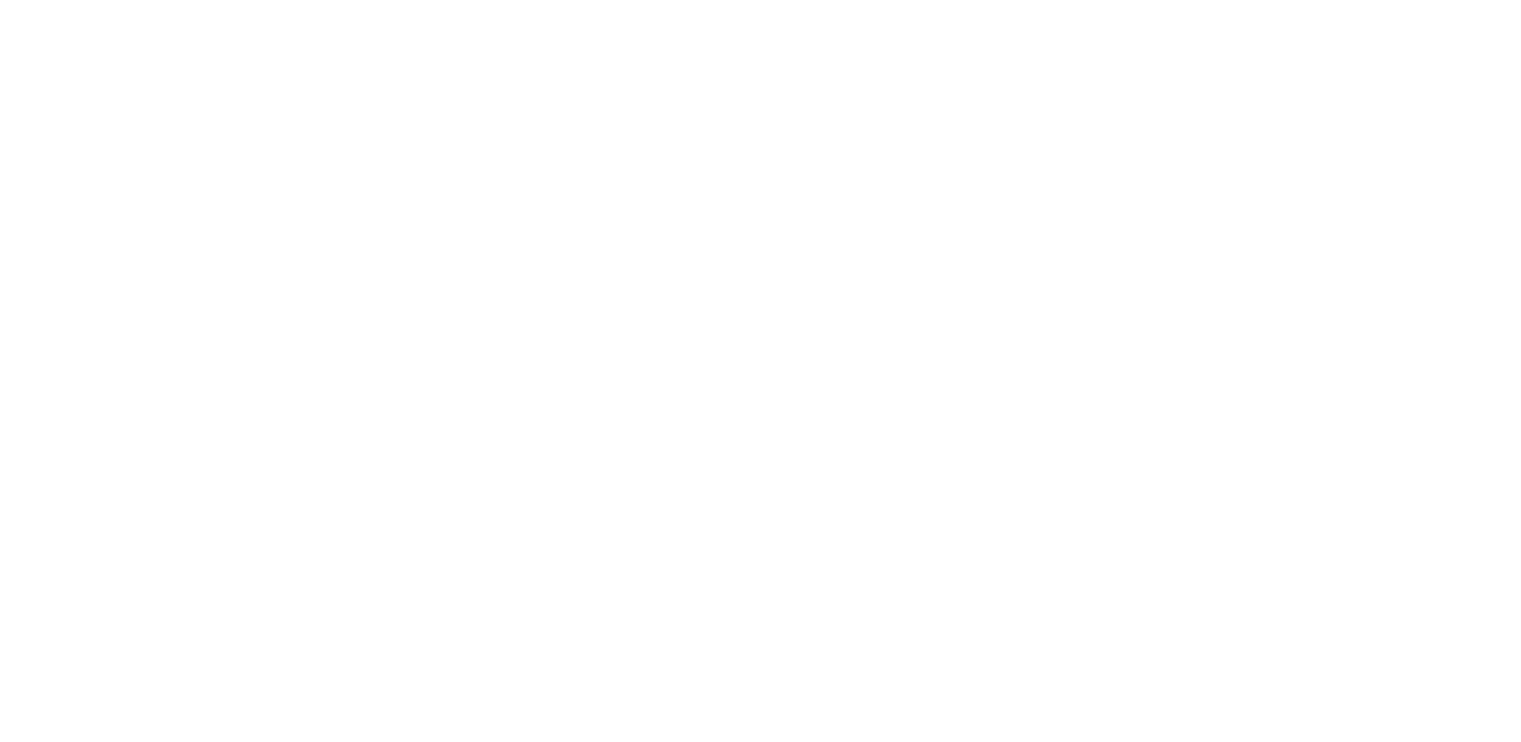 scroll, scrollTop: 0, scrollLeft: 0, axis: both 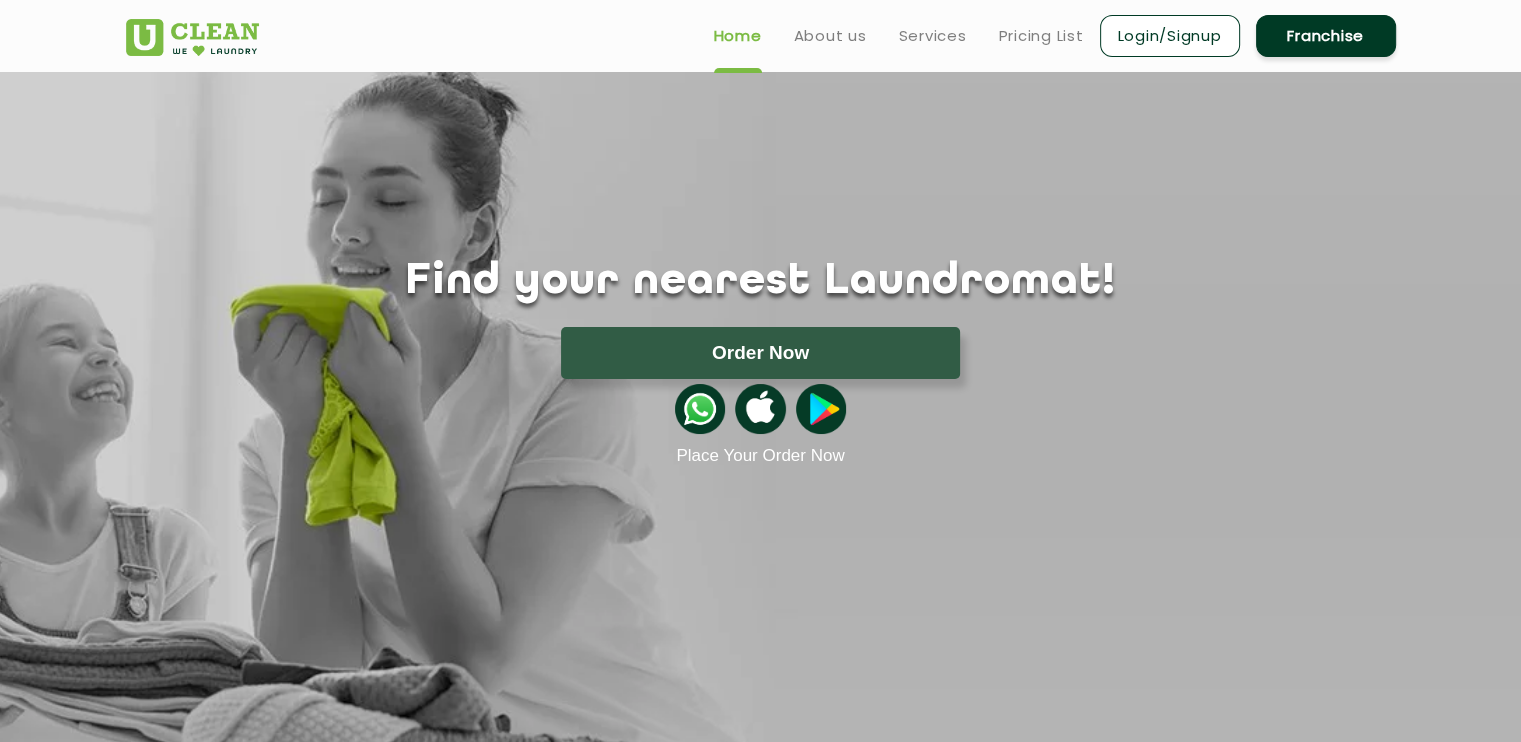 click on "Login/Signup" at bounding box center [1170, 36] 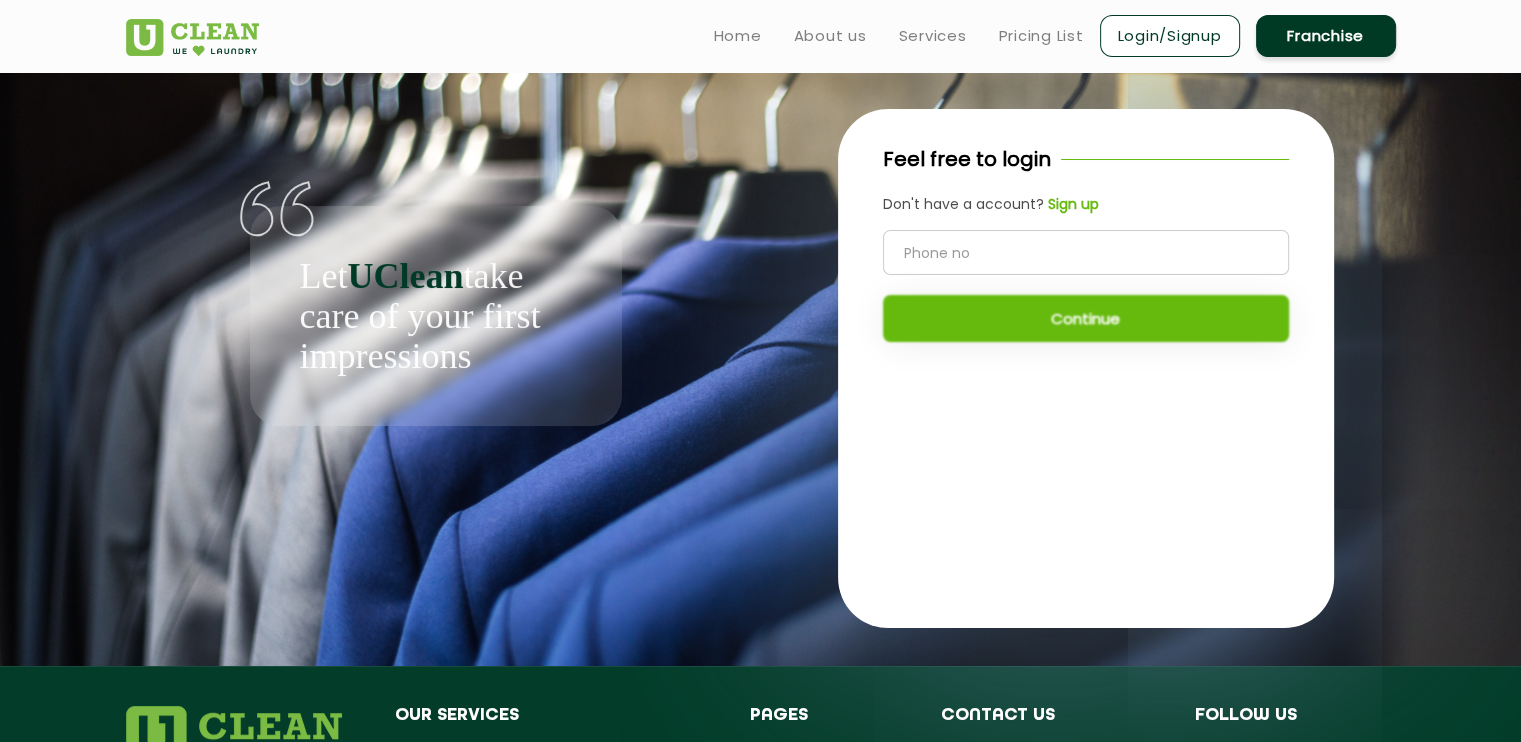click 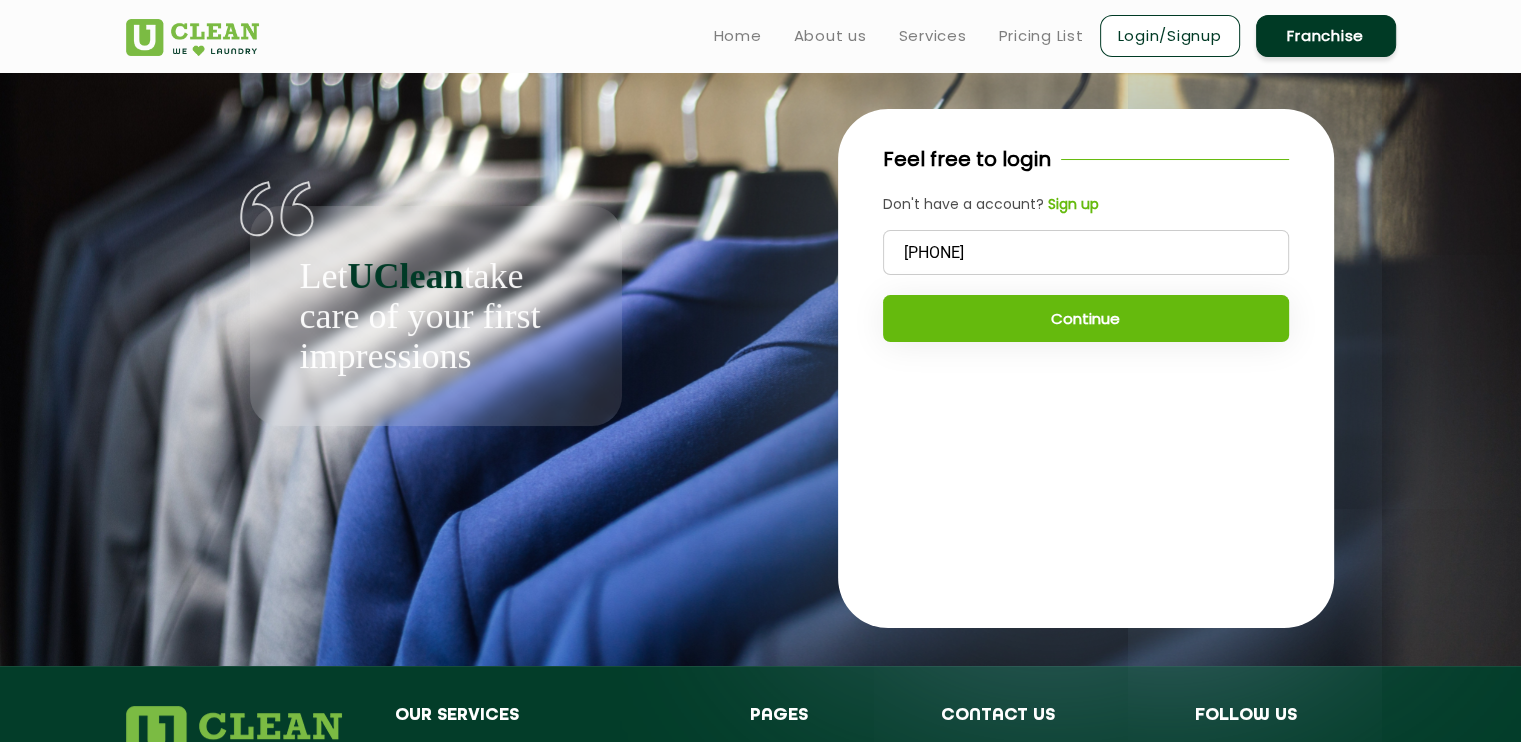 type on "9830145615" 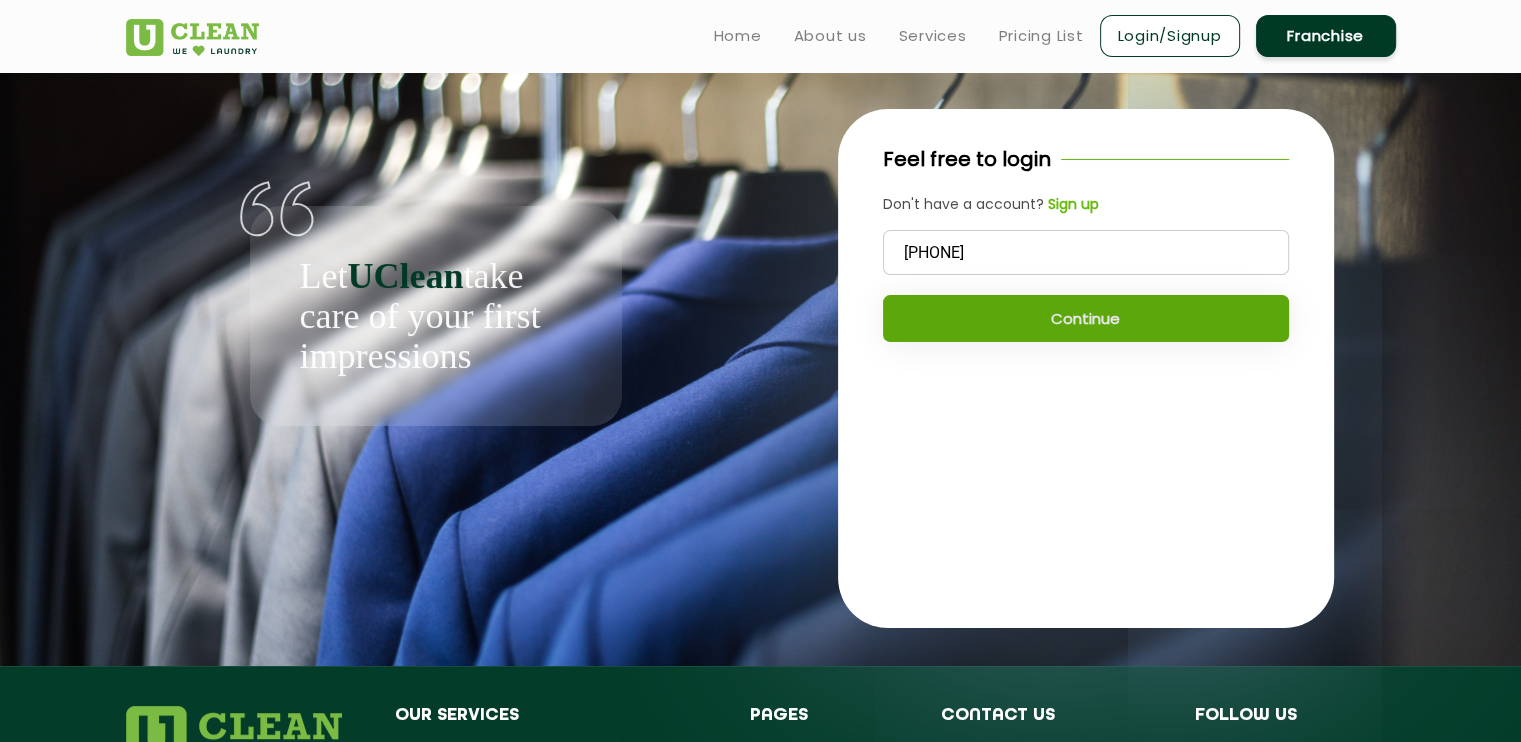 click on "Continue" 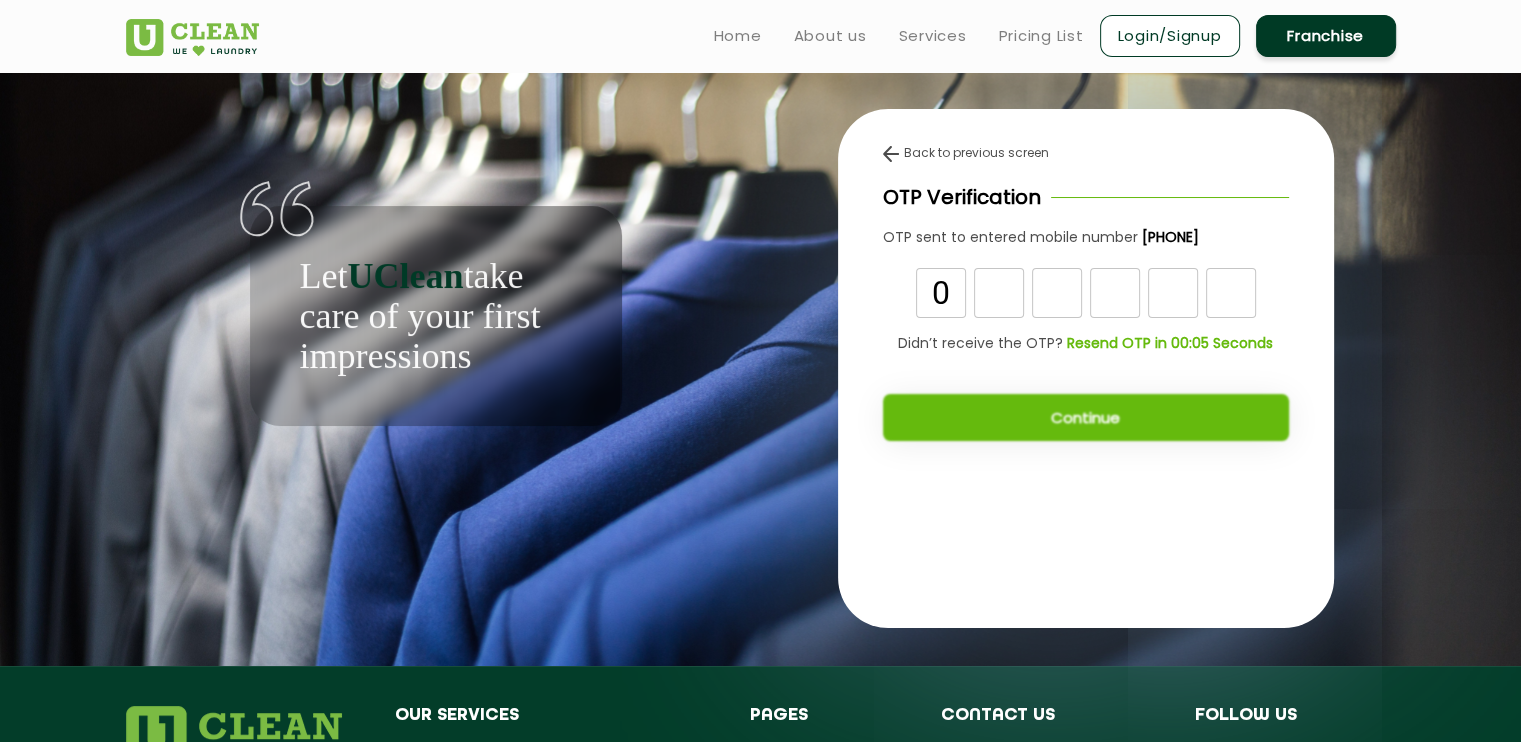 type on "0" 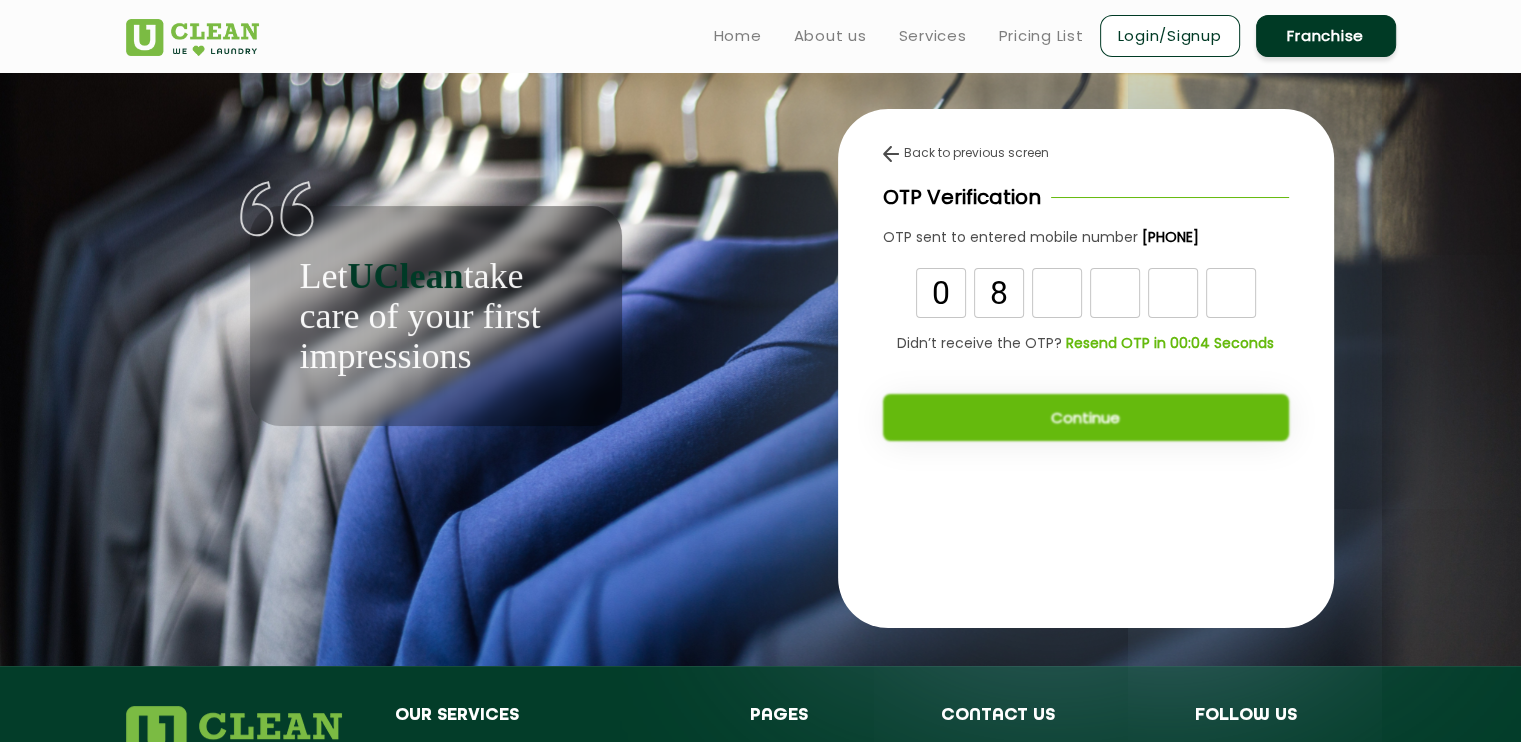 type on "8" 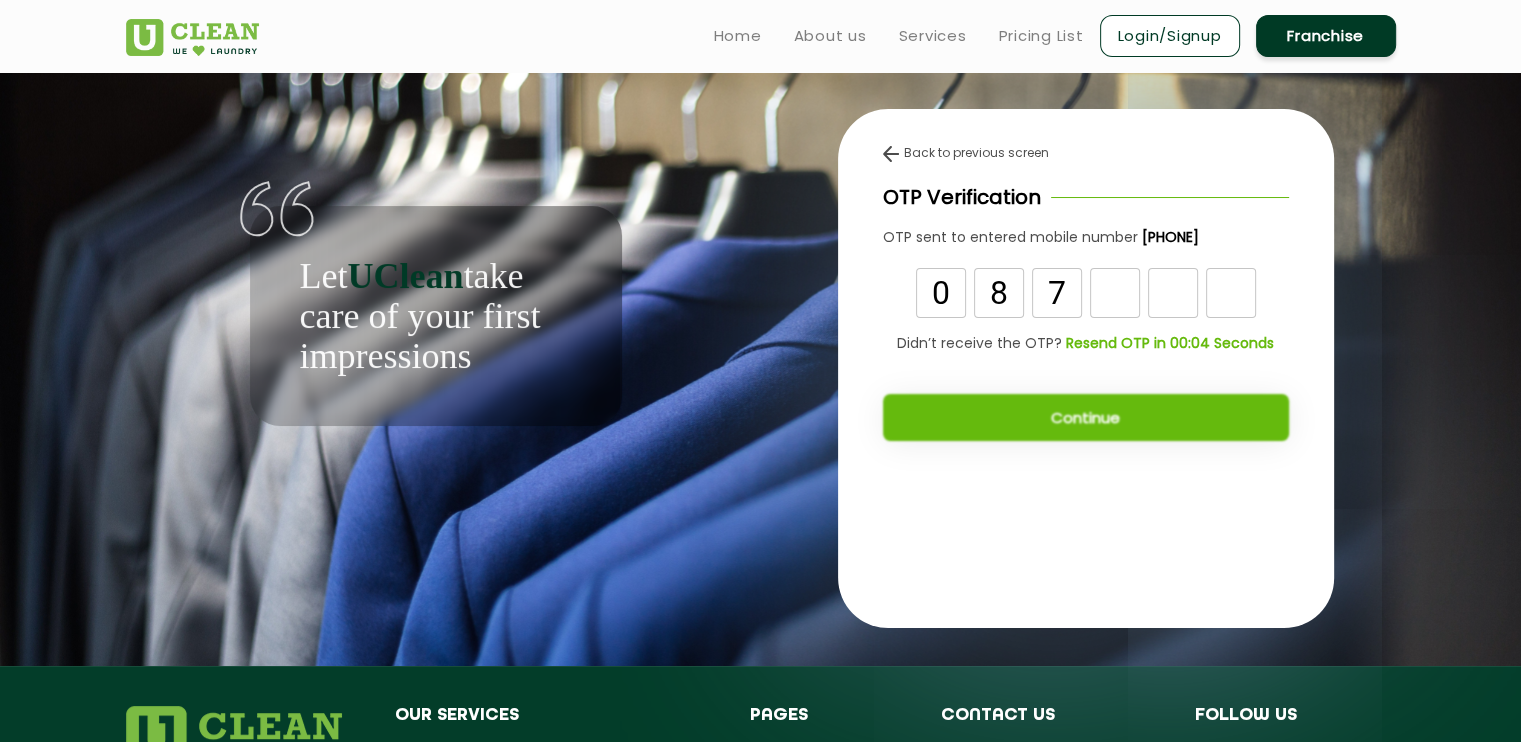 type on "7" 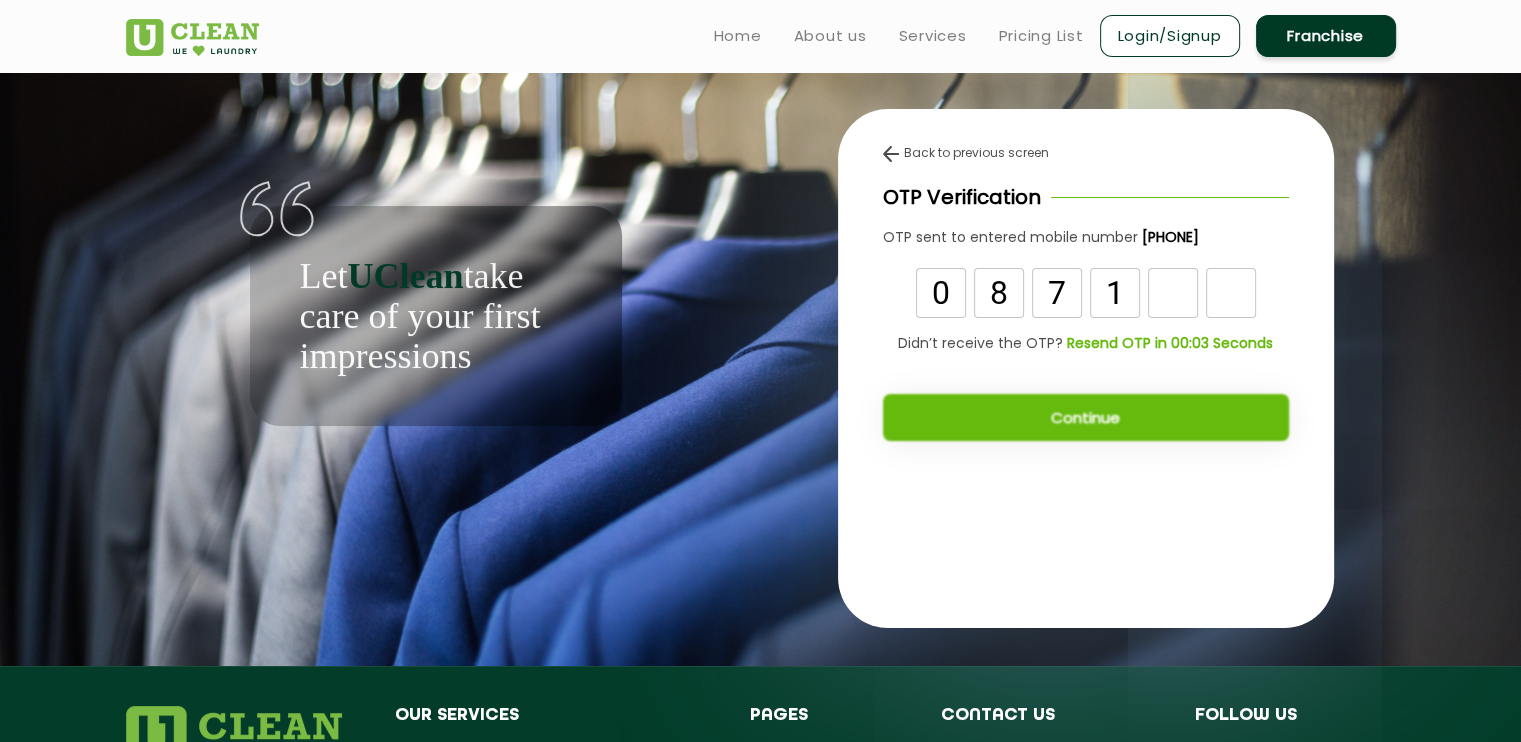 type on "1" 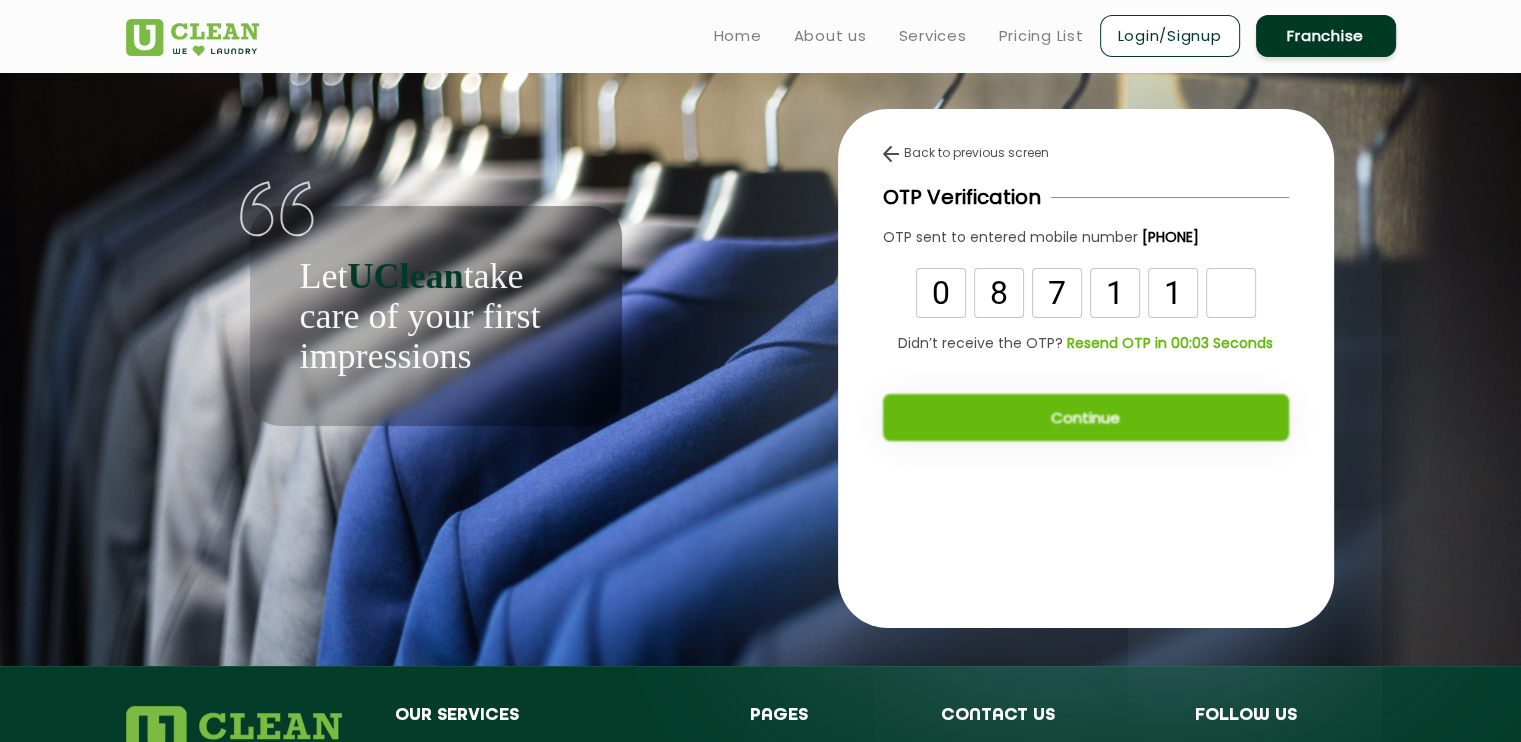 type on "1" 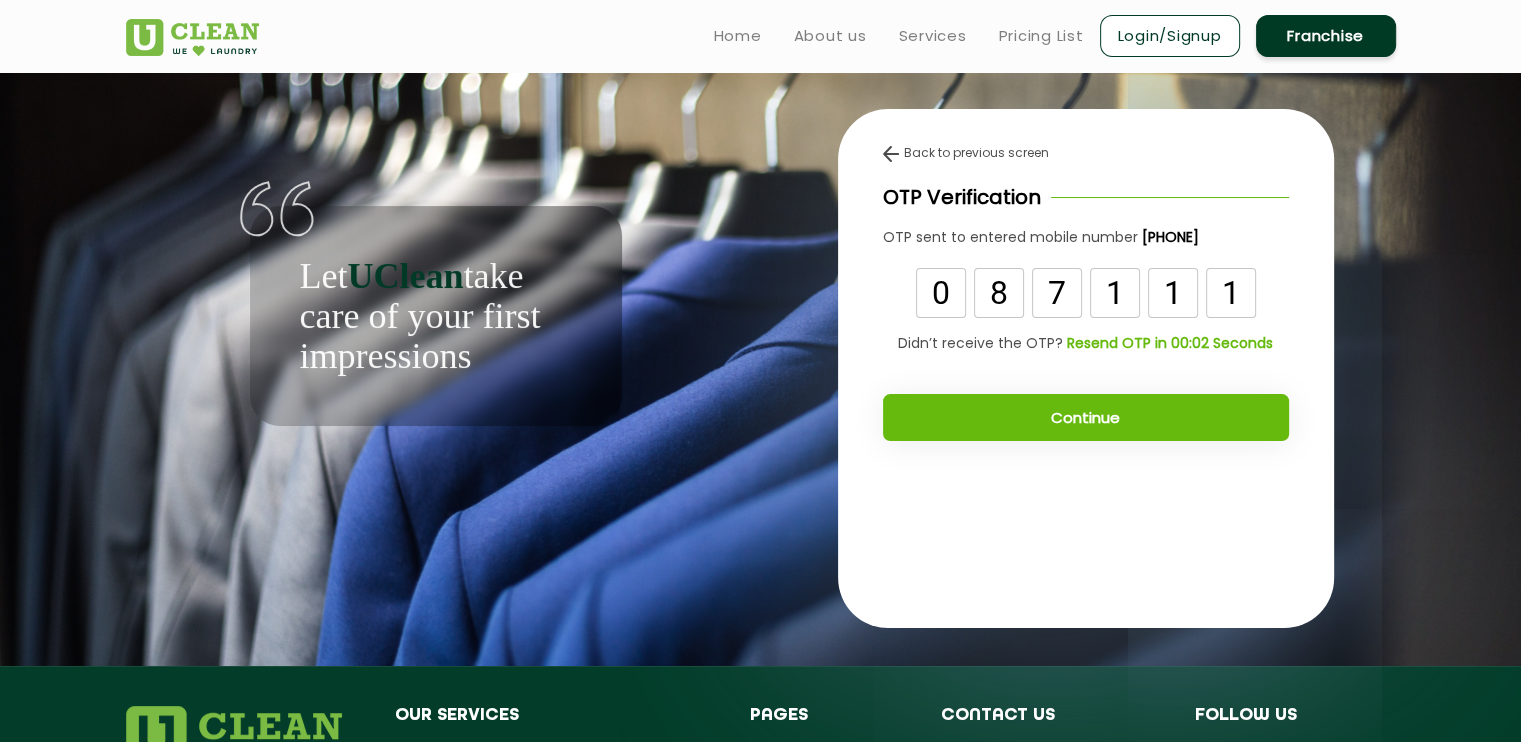 type on "1" 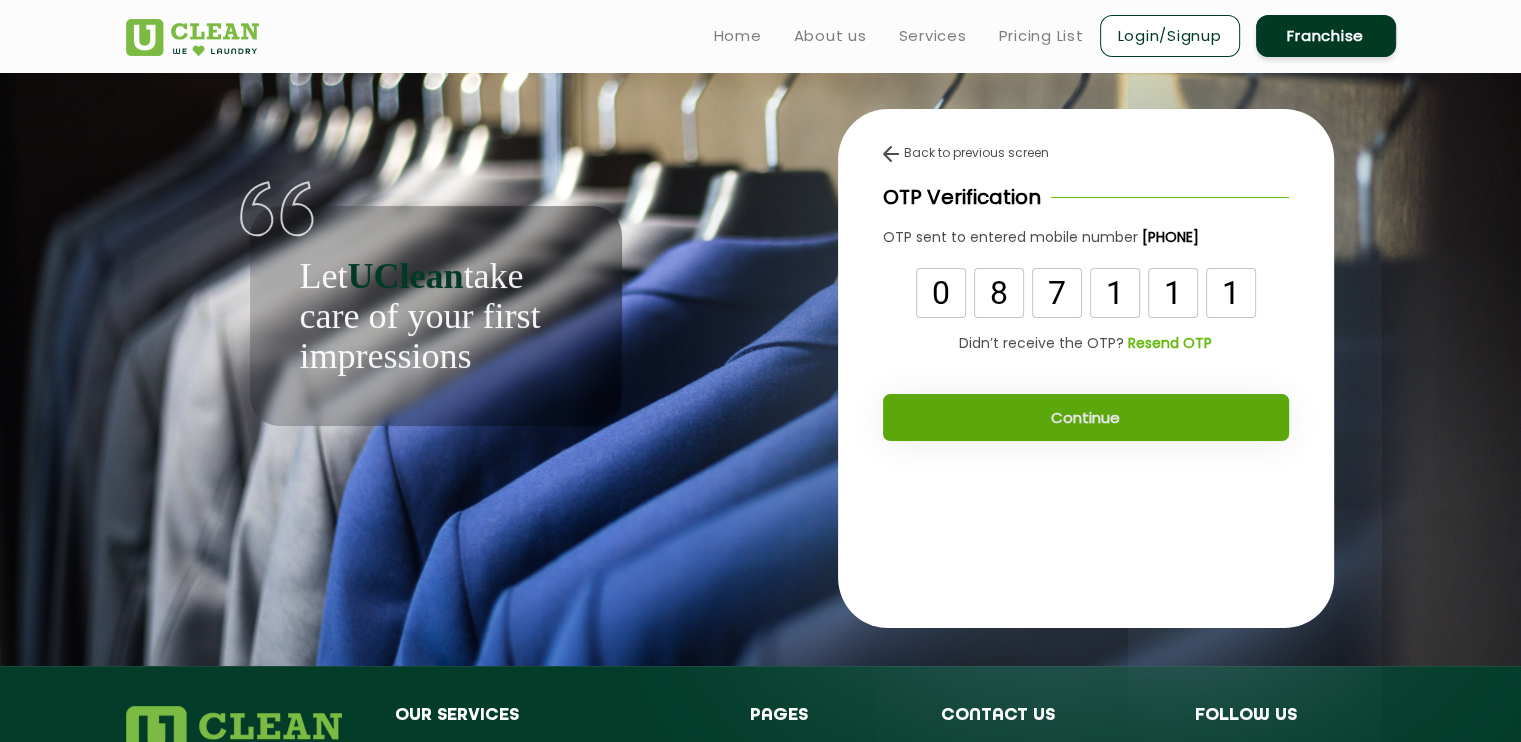 click on "Continue" 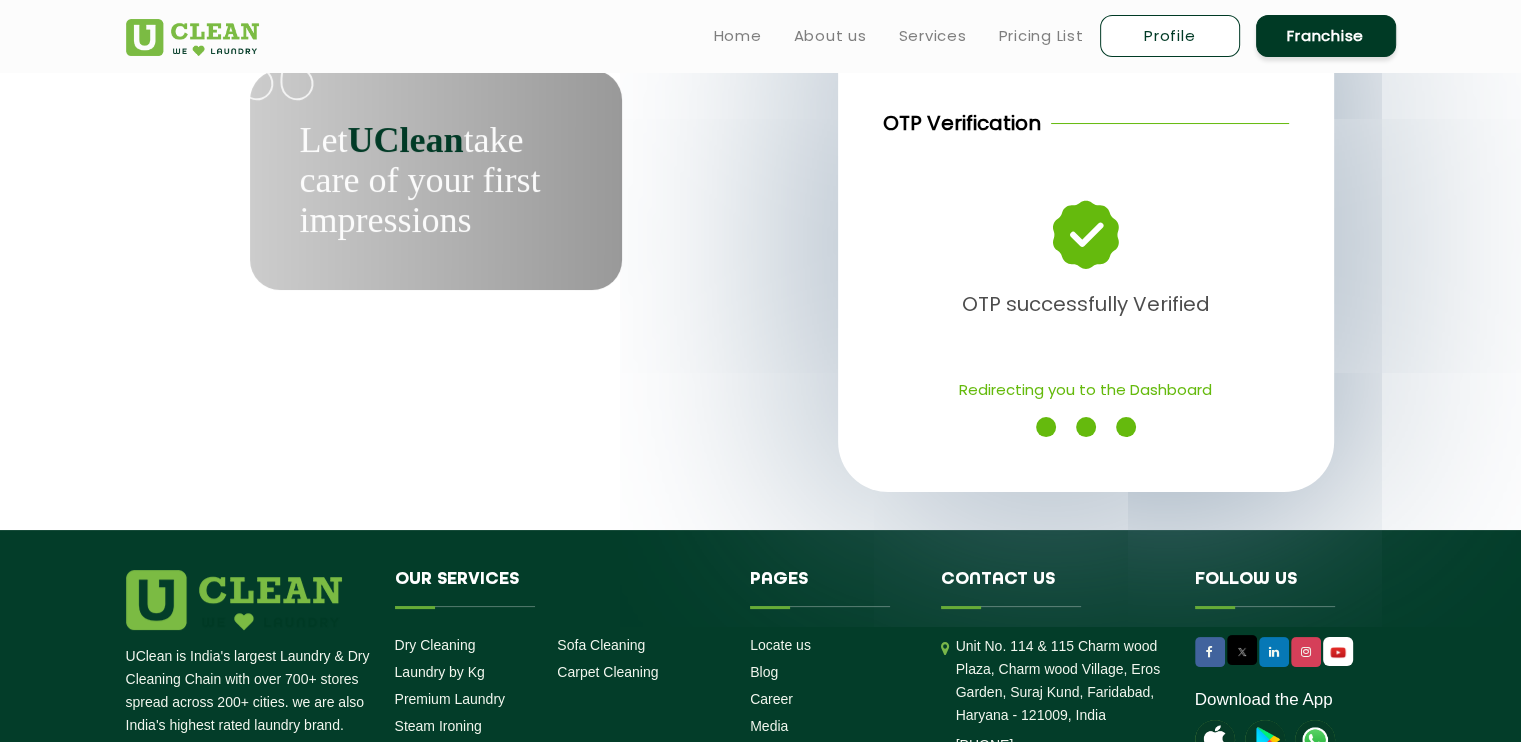 scroll, scrollTop: 0, scrollLeft: 0, axis: both 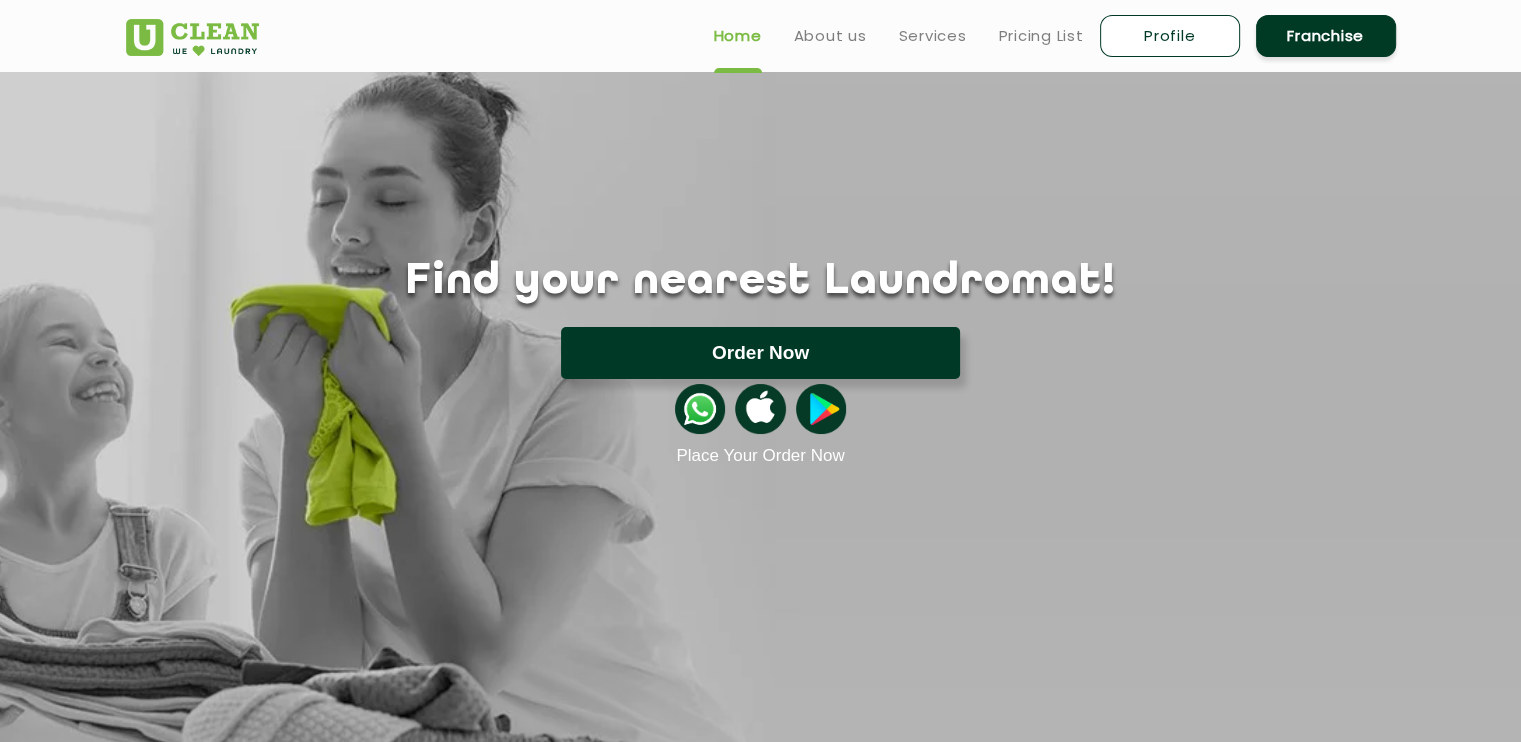 click on "Order Now" 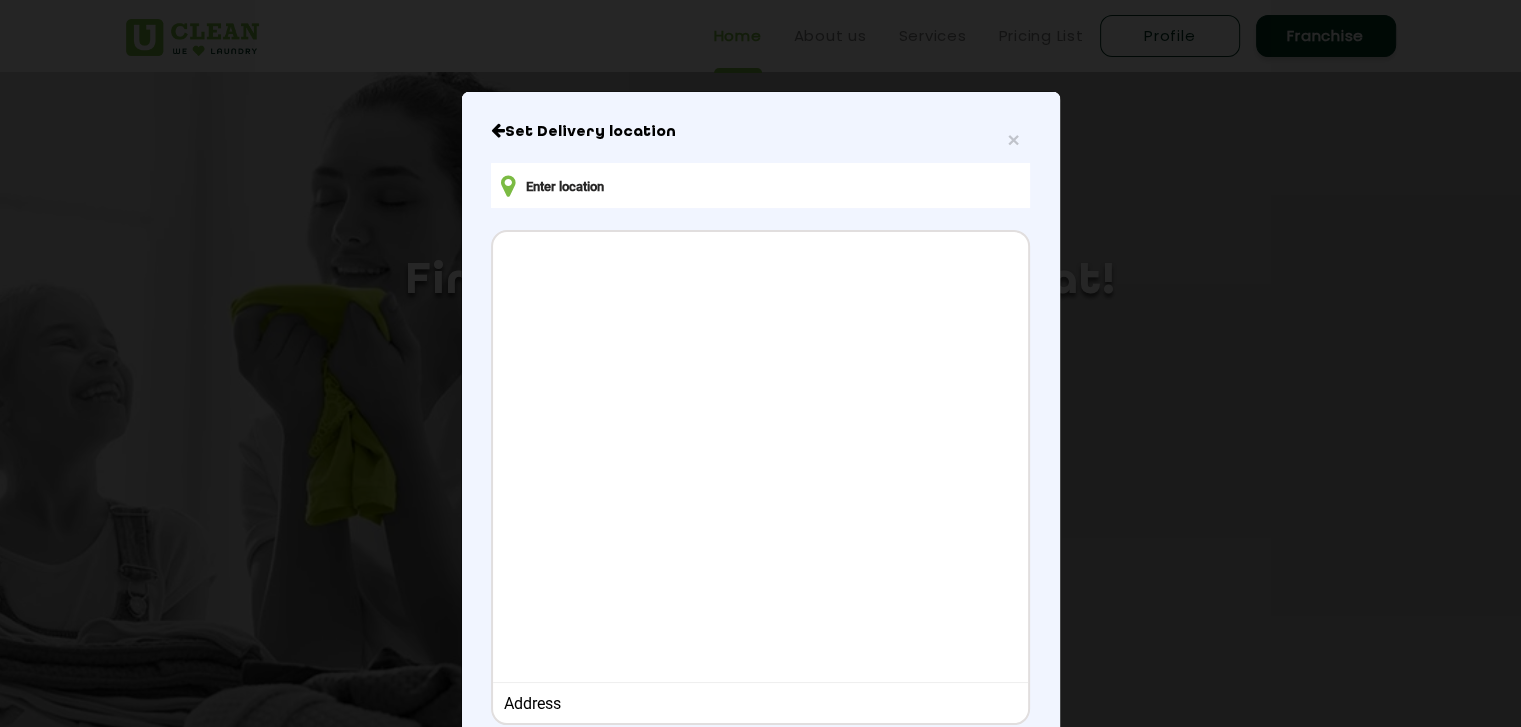 scroll, scrollTop: 116, scrollLeft: 0, axis: vertical 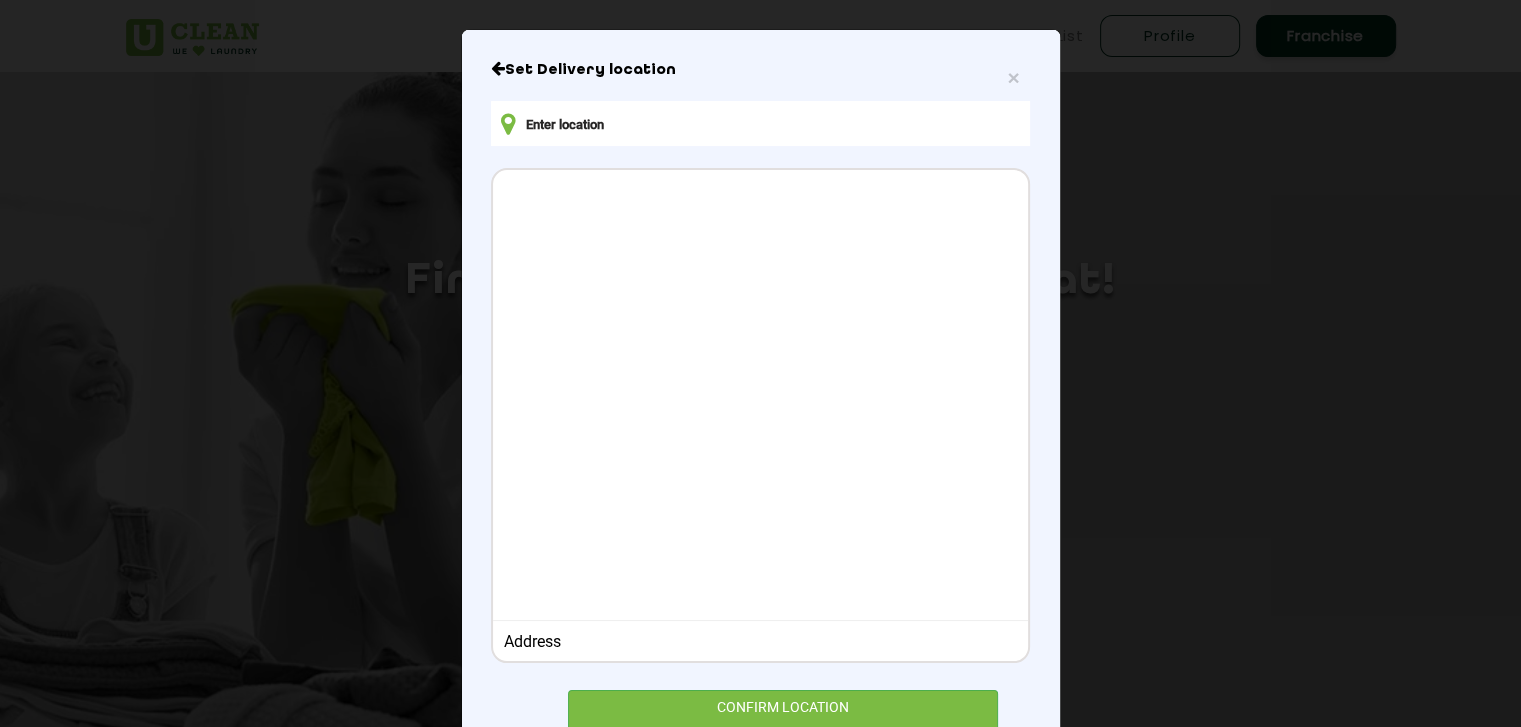 click at bounding box center [760, 123] 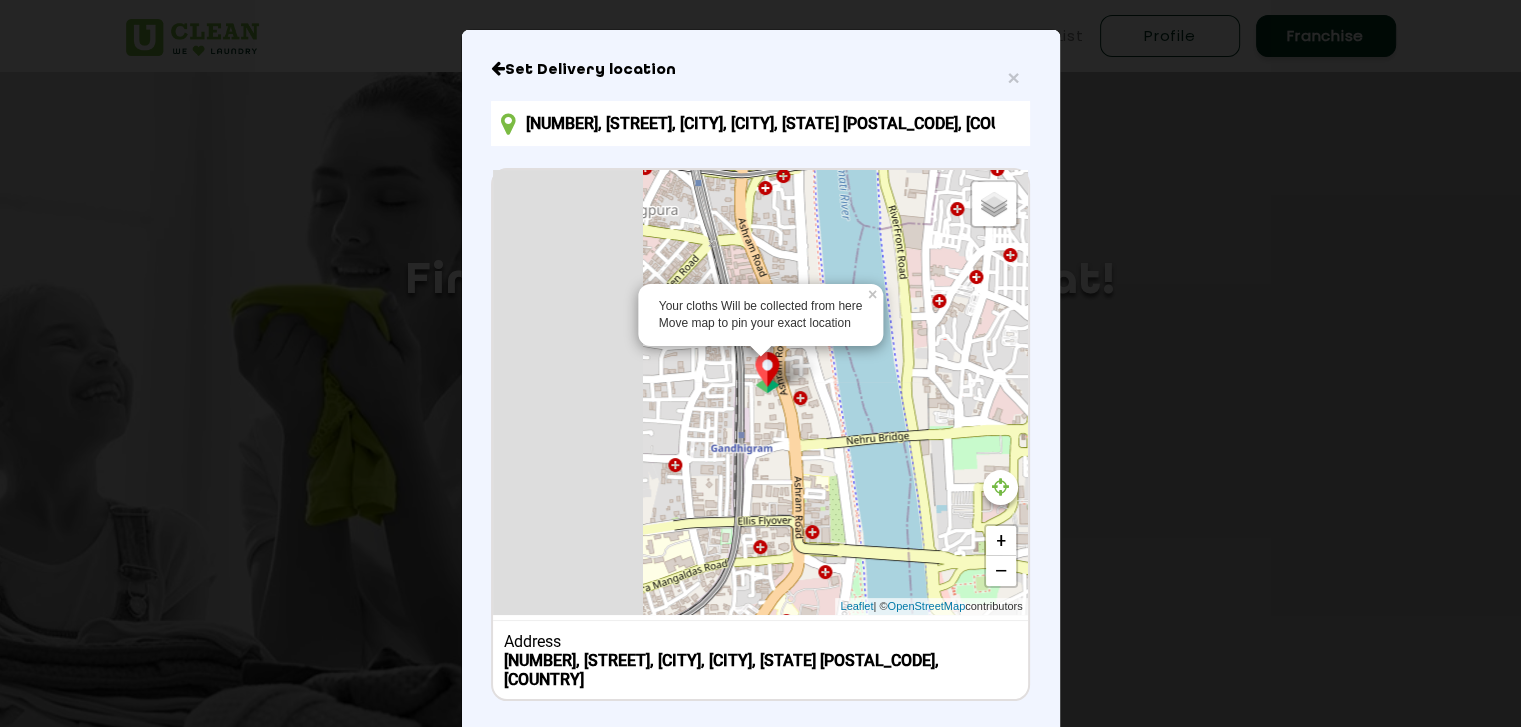 drag, startPoint x: 648, startPoint y: 421, endPoint x: 1112, endPoint y: 347, distance: 469.8638 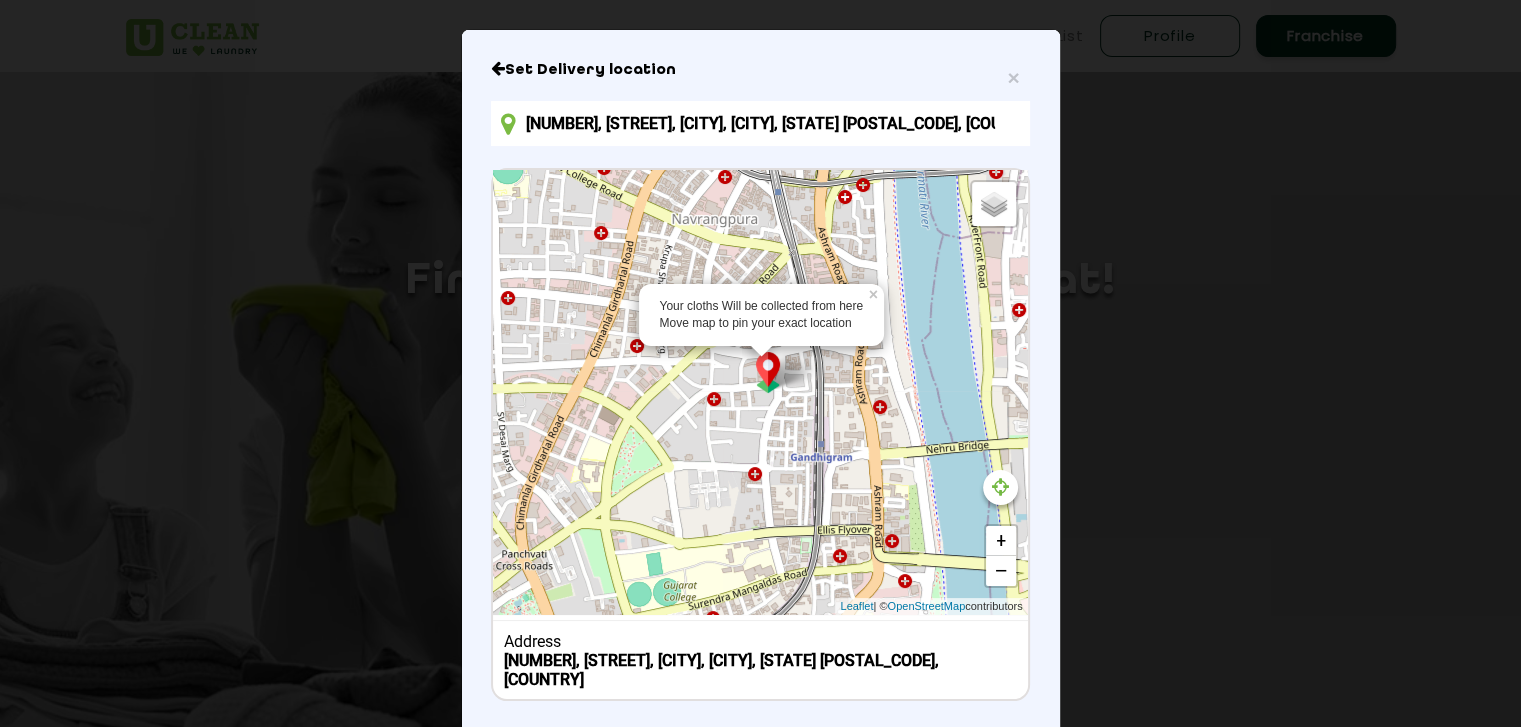 drag, startPoint x: 644, startPoint y: 471, endPoint x: 1090, endPoint y: 367, distance: 457.96506 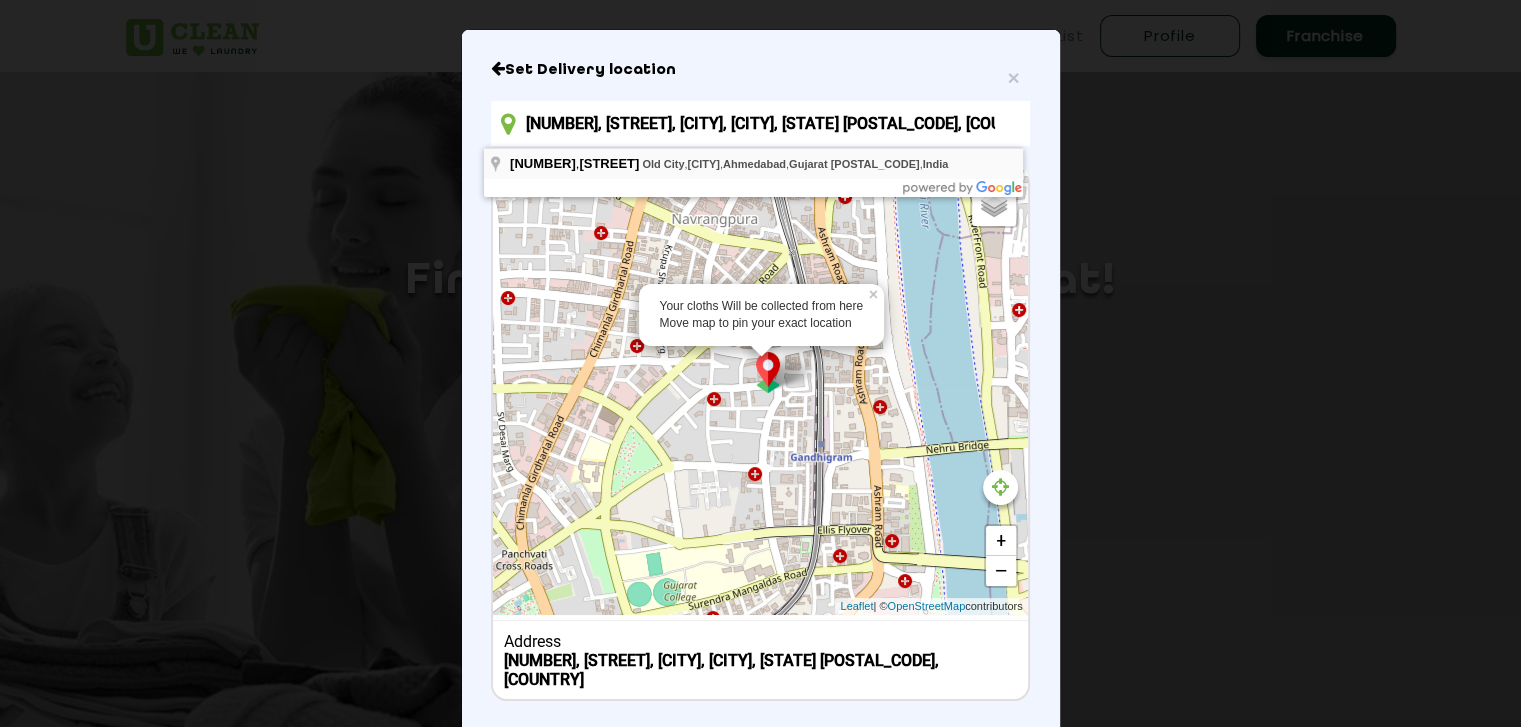 scroll, scrollTop: 0, scrollLeft: 0, axis: both 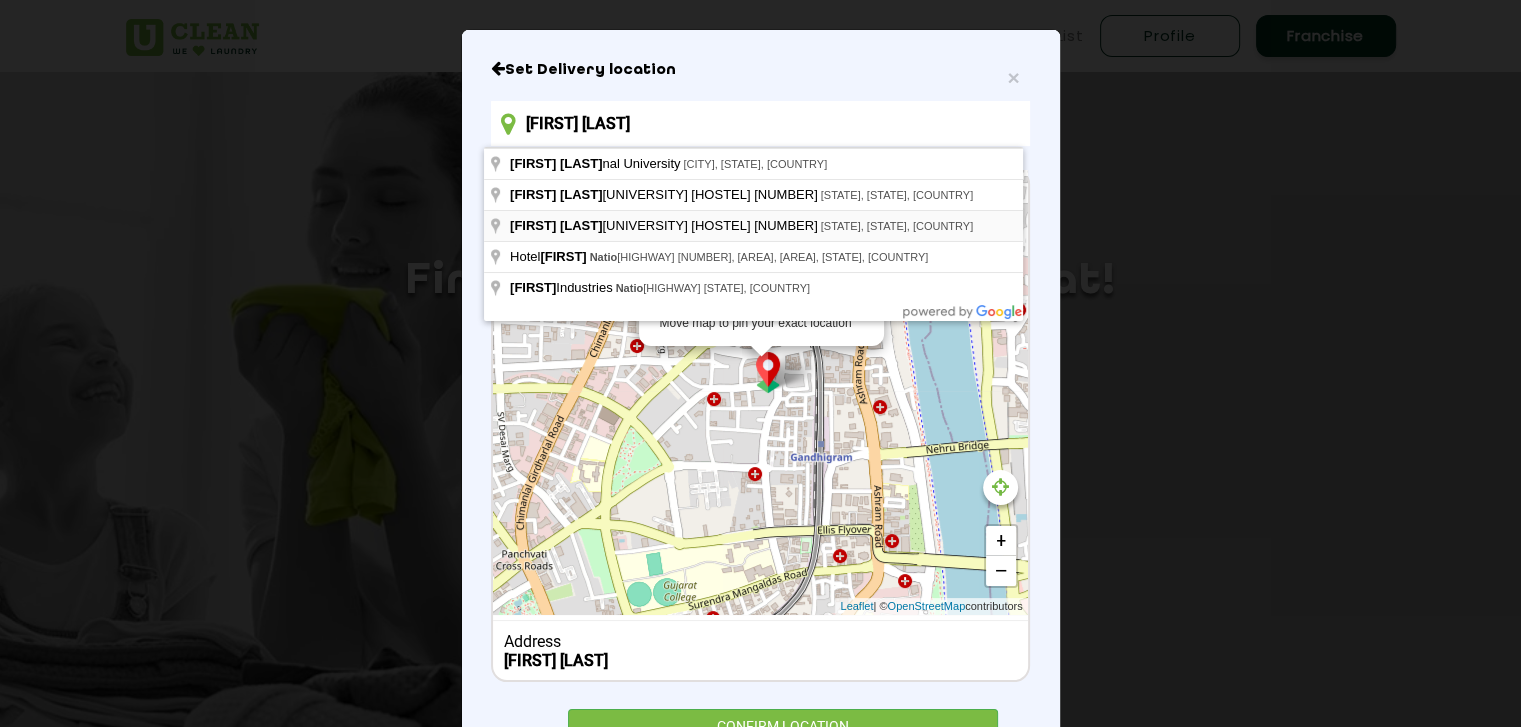type on "[FIRST] [UNIVERSITY] [HOSTEL] [NUMBER], [STATE], [STATE], [COUNTRY]" 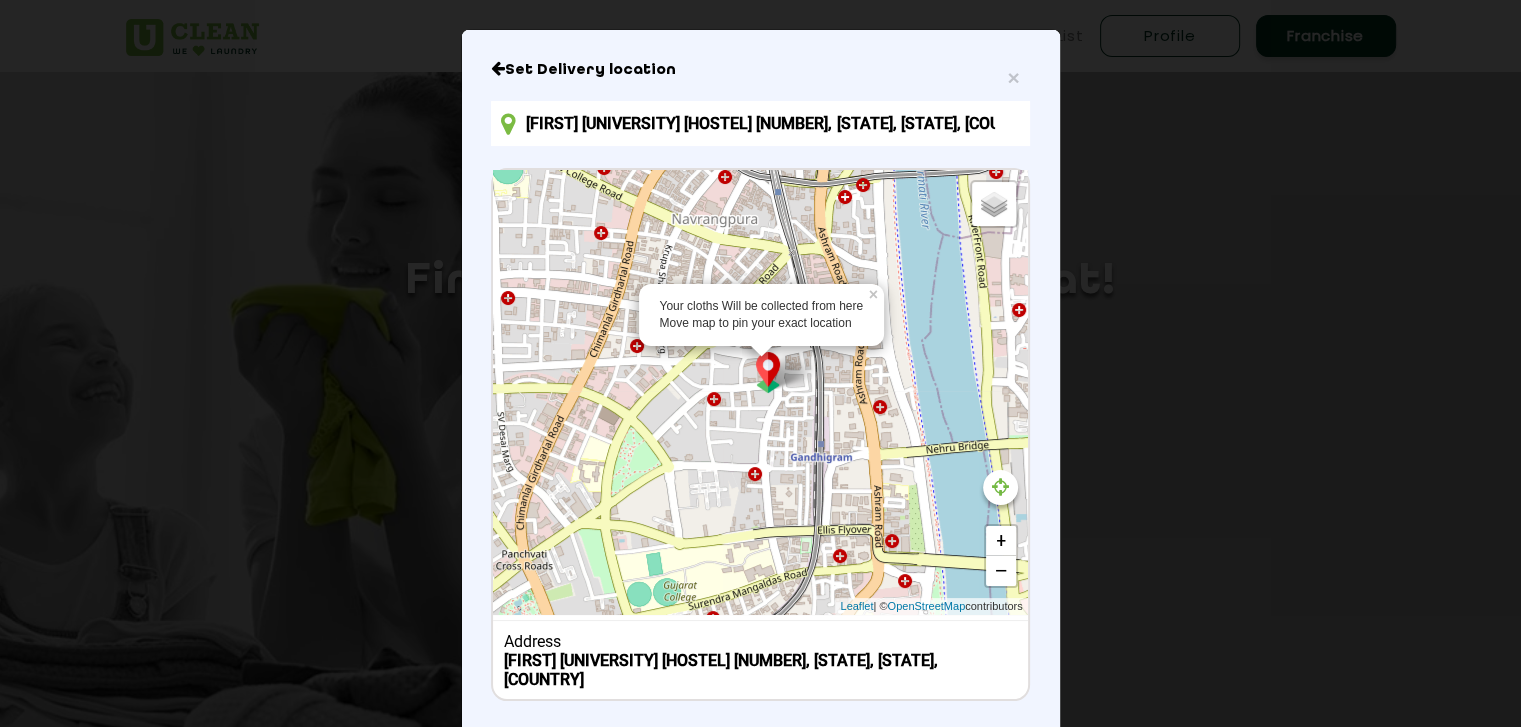 click on "[FIRST] [UNIVERSITY] [HOSTEL] [NUMBER], [STATE], [STATE], [COUNTRY]" at bounding box center [760, 123] 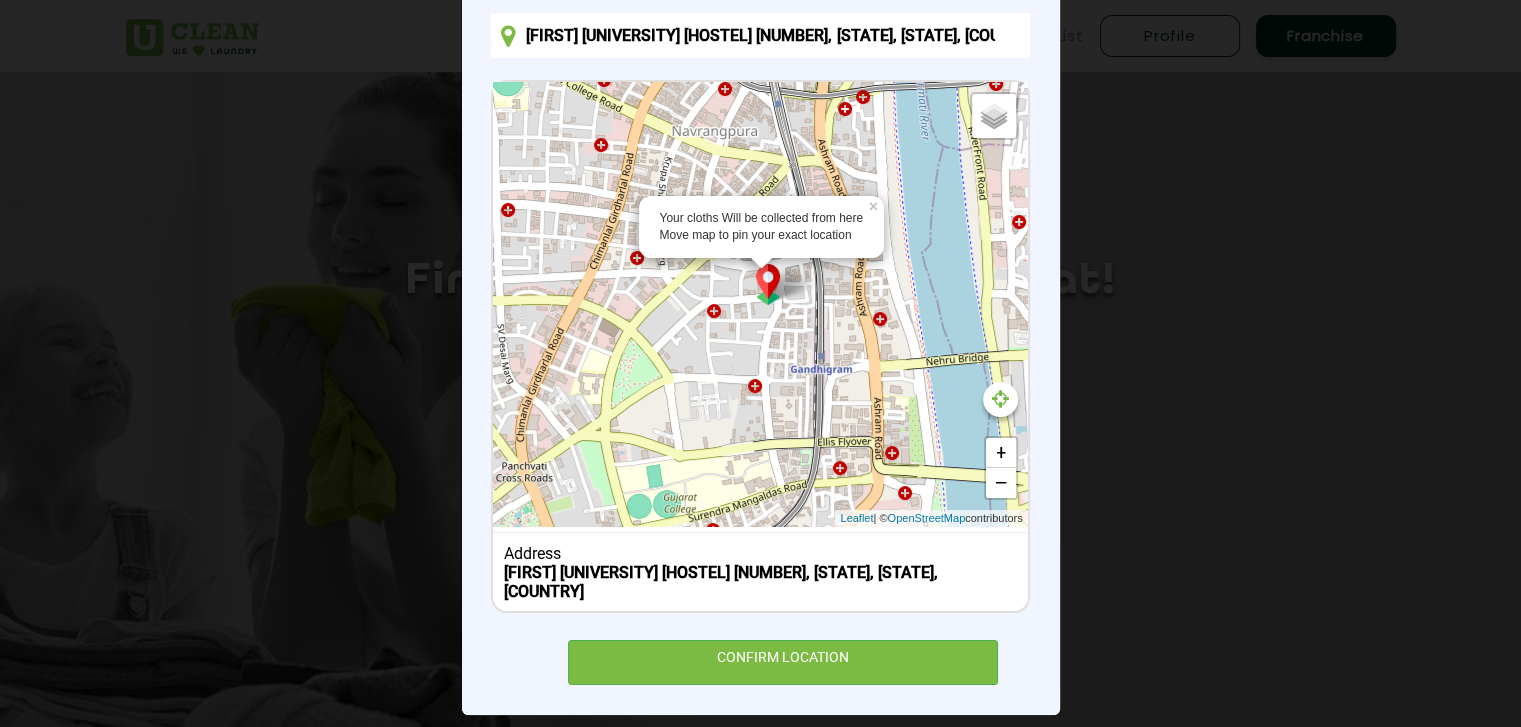 click on "CONFIRM LOCATION" at bounding box center (783, 662) 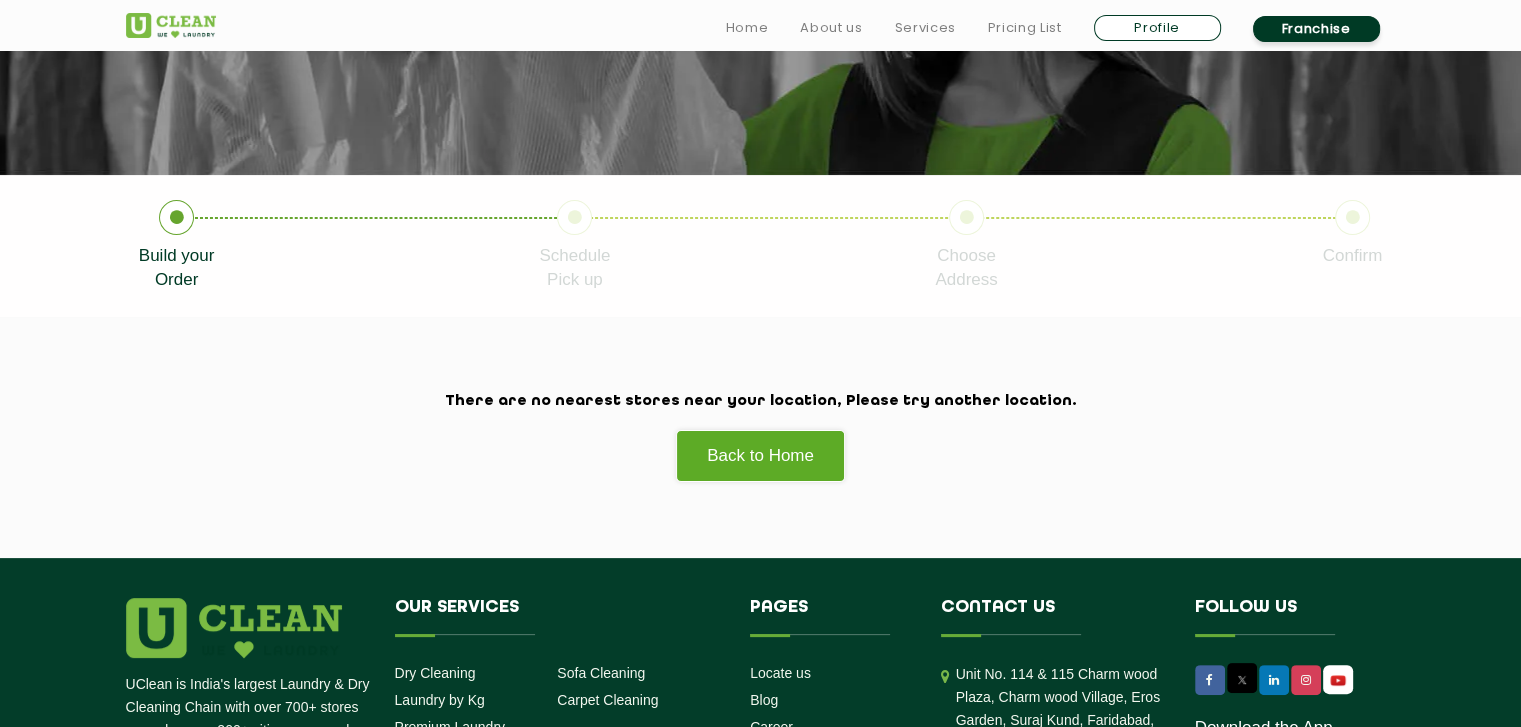 scroll, scrollTop: 296, scrollLeft: 0, axis: vertical 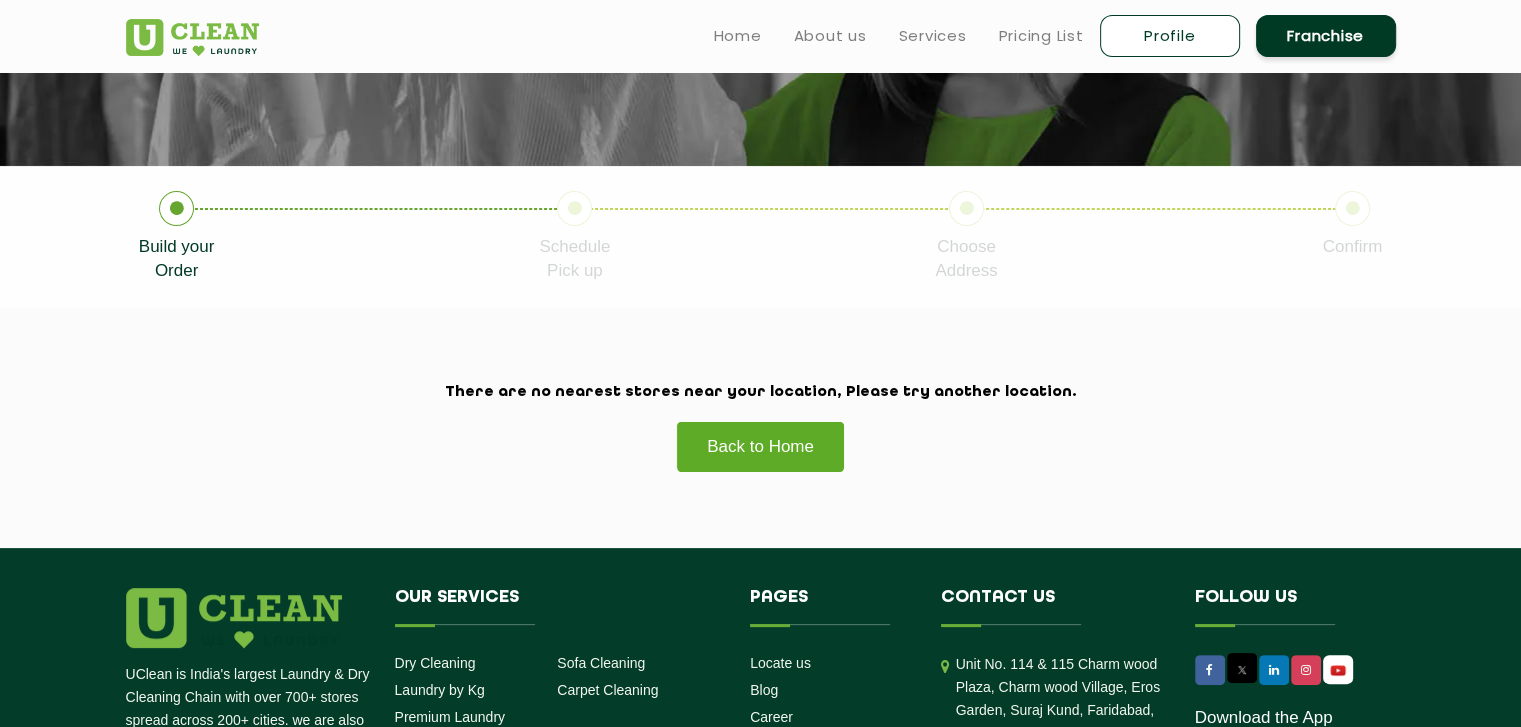 click on "Back to Home" 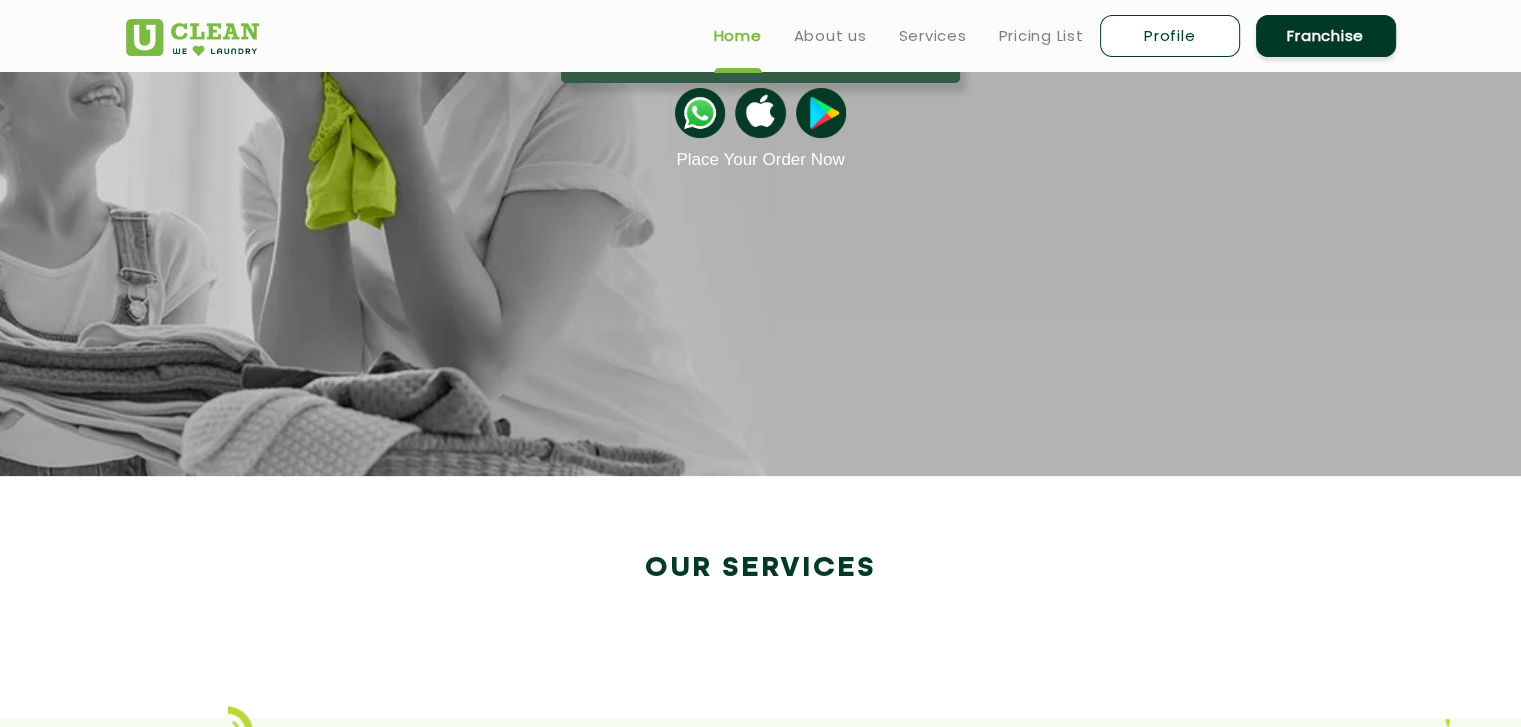 scroll, scrollTop: 0, scrollLeft: 0, axis: both 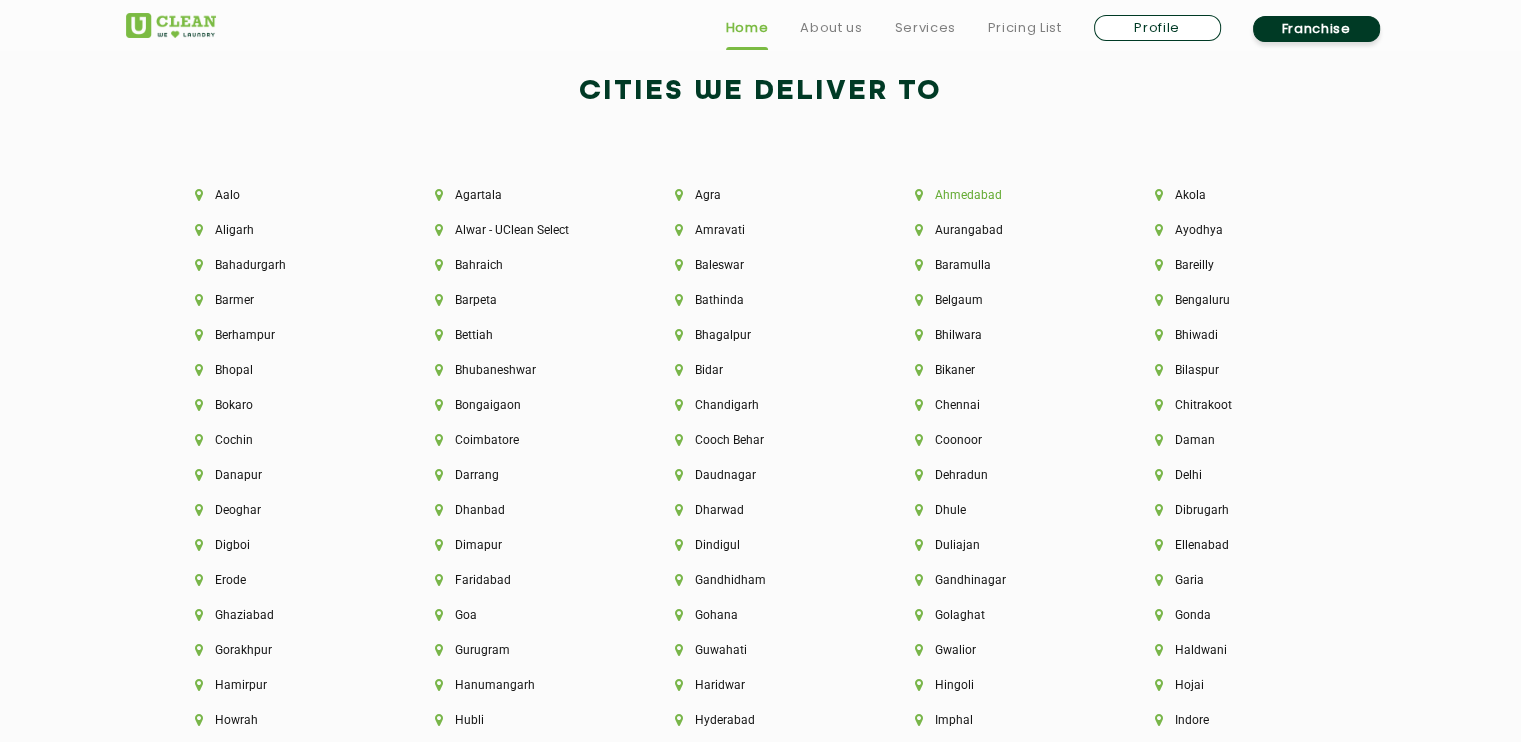 click on "Ahmedabad" 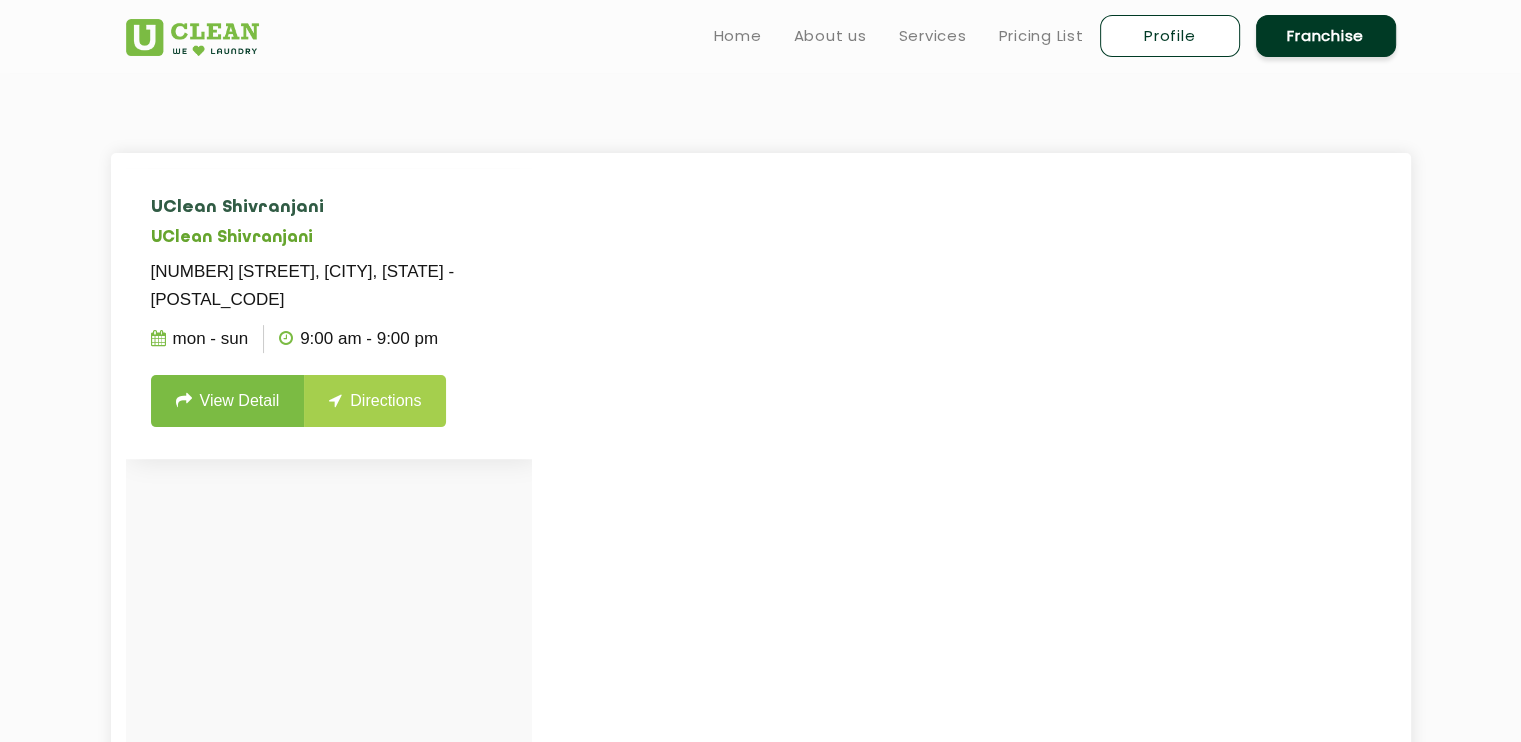 scroll, scrollTop: 478, scrollLeft: 0, axis: vertical 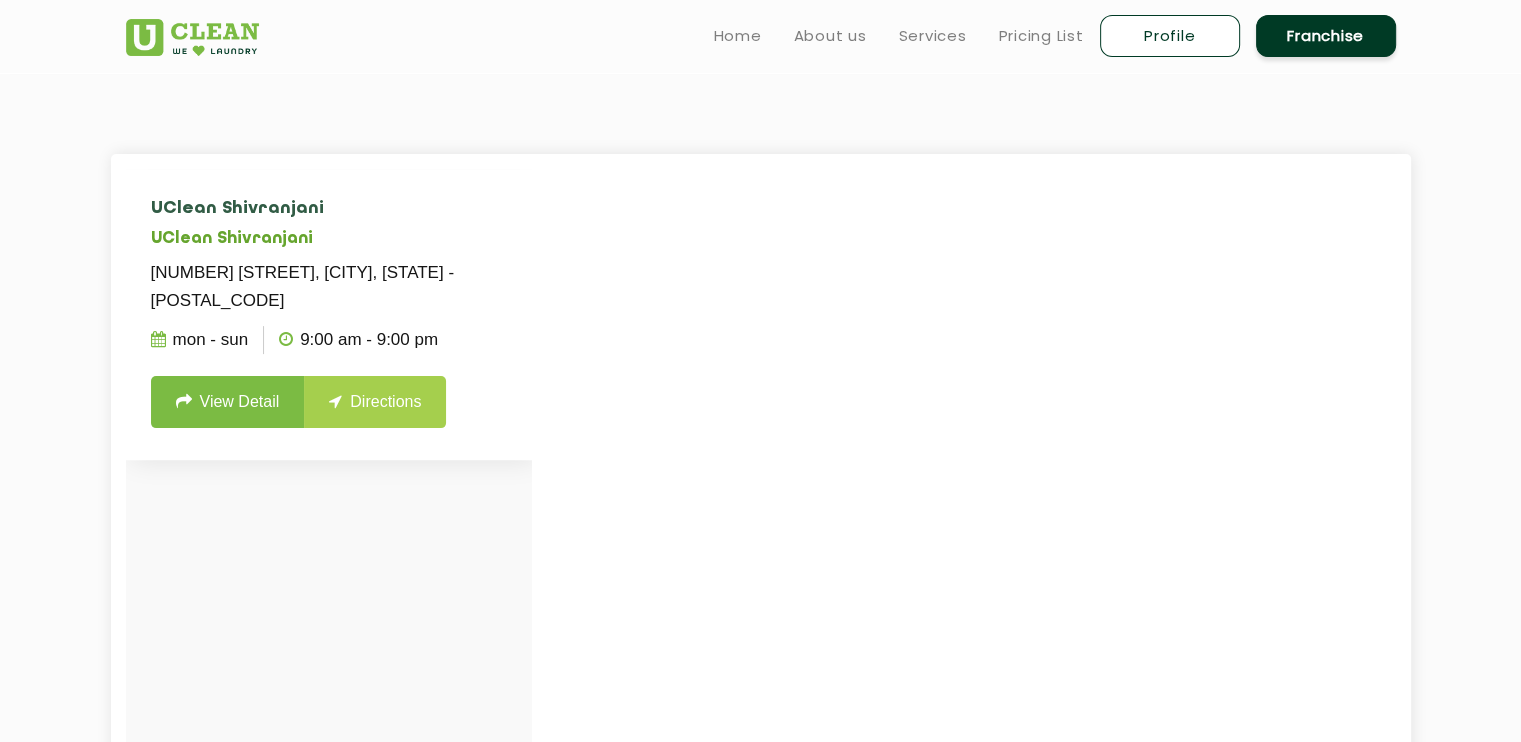 click on "View Detail" 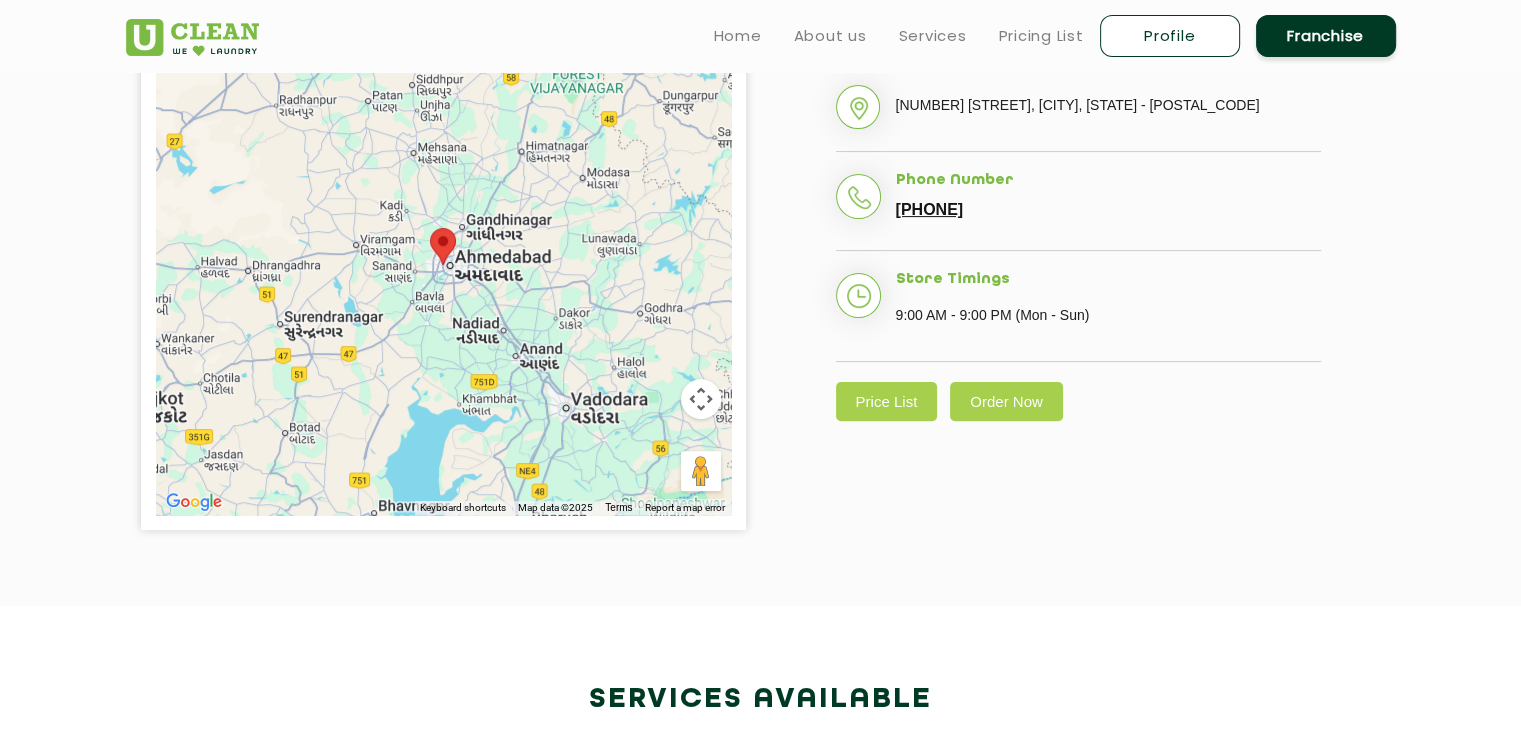 scroll, scrollTop: 536, scrollLeft: 0, axis: vertical 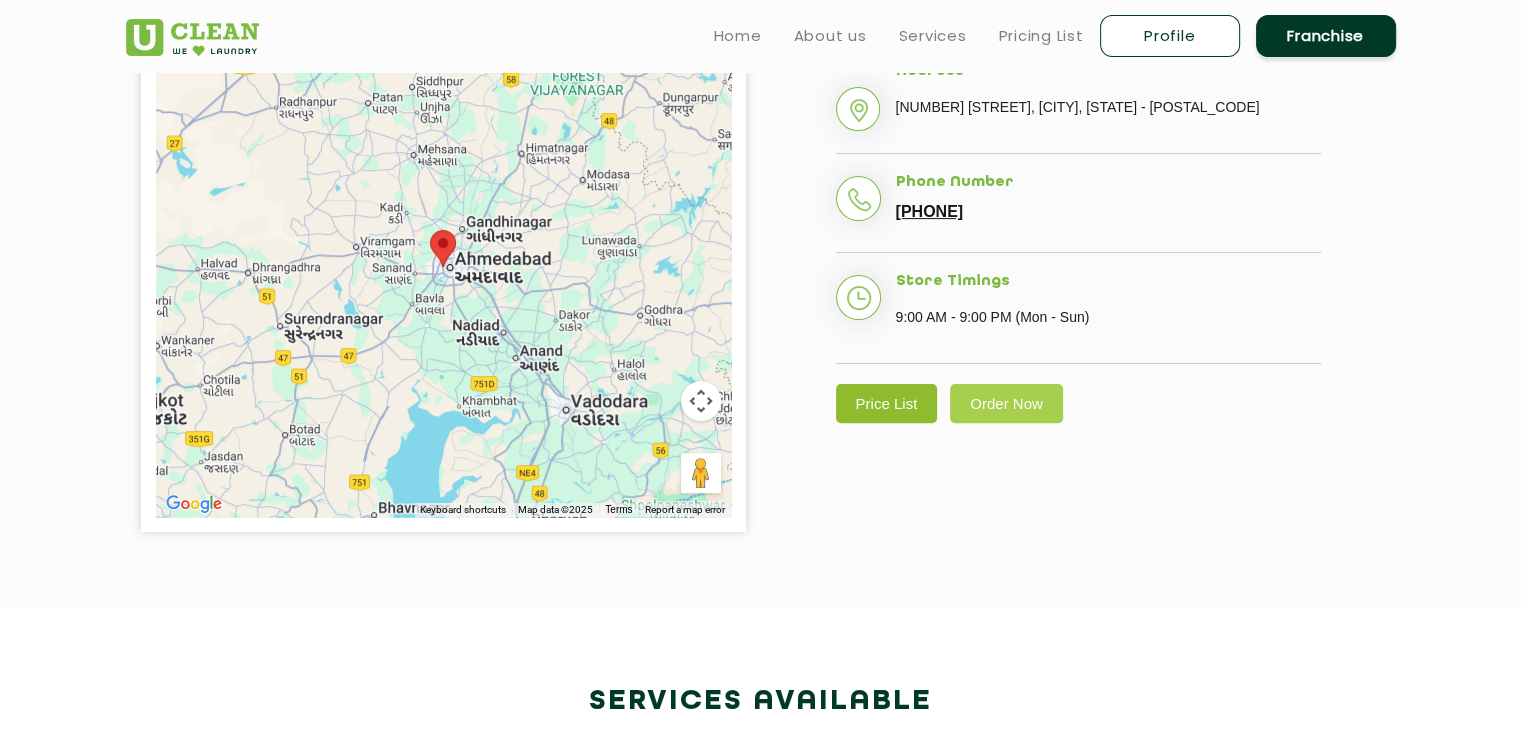 click on "Price List" 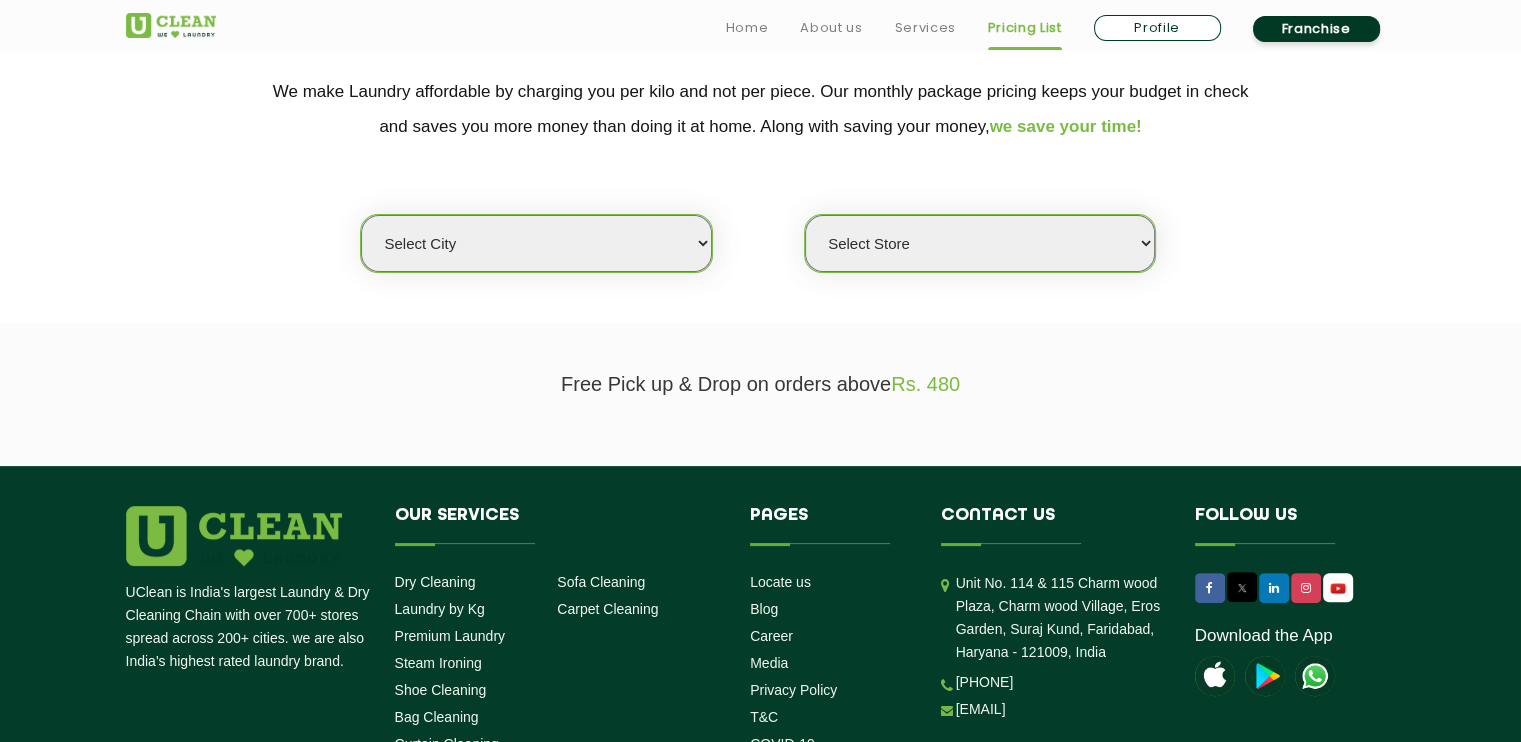 scroll, scrollTop: 414, scrollLeft: 0, axis: vertical 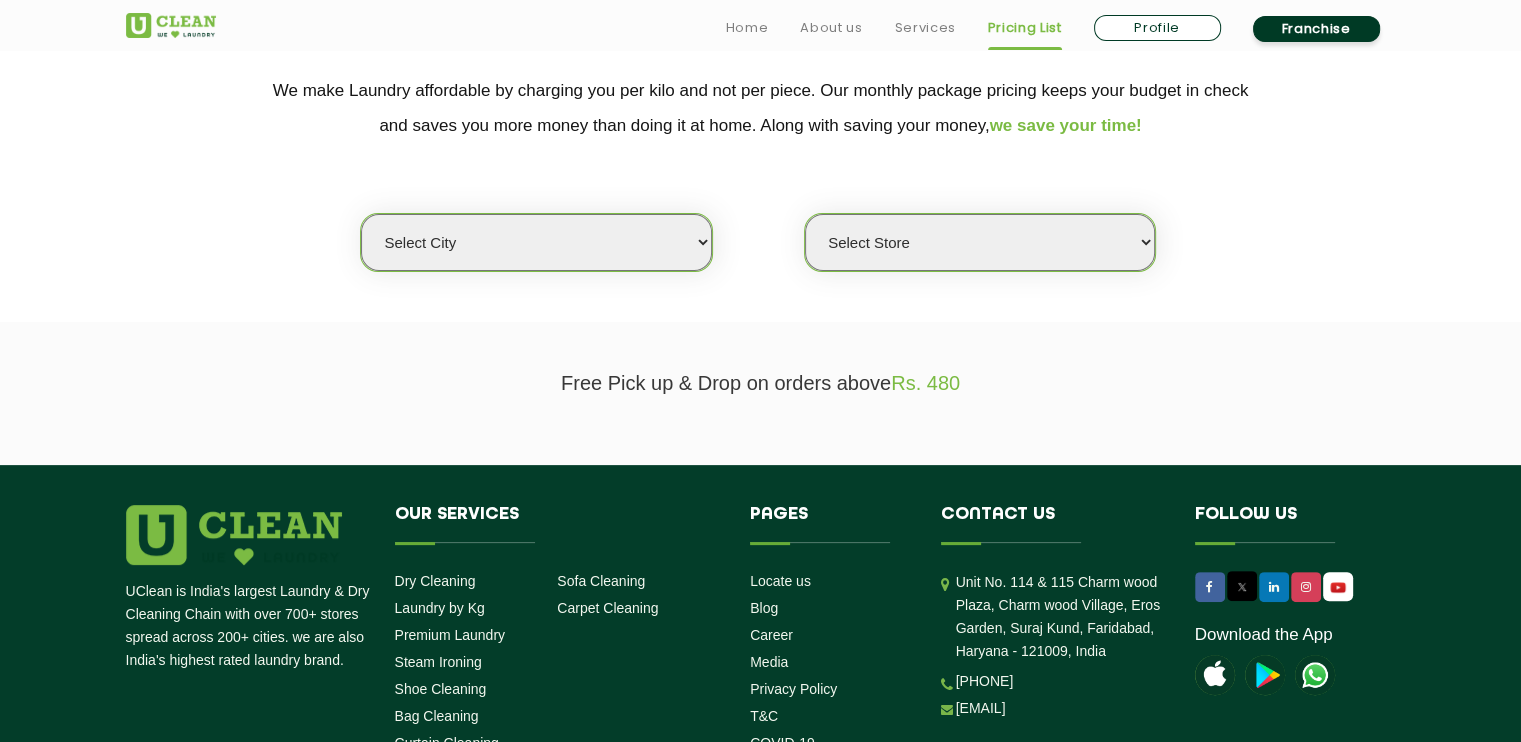 click on "Select city Aalo Agartala Agra Ahmedabad Akola Aligarh Alwar - UClean Select Amravati Aurangabad Ayodhya Bahadurgarh Bahraich Baleswar Baramulla Bareilly Barmer Barpeta Bathinda Belgaum Bengaluru Berhampur Bettiah Bhagalpur Bhilwara Bhiwadi Bhopal Bhubaneshwar Bidar Bikaner Bilaspur Bokaro Bongaigaon Chandigarh Chennai Chitrakoot Cochin Coimbatore Cooch Behar Coonoor Daman Danapur Darrang Daudnagar Dehradun Delhi Deoghar Dhanbad Dharwad Dhule Dibrugarh Digboi Dimapur Dindigul Duliajan Ellenabad Erode Faridabad Gandhidham Gandhinagar Garia Ghaziabad Goa Gohana Golaghat Gonda Gorakhpur Gurugram Guwahati Gwalior Haldwani Hamirpur Hanumangarh Haridwar Hingoli Hojai Howrah Hubli Hyderabad Imphal Indore Itanagar Jagdalpur Jagraon Jaipur Jaipur - Select Jammu Jamshedpur Jehanabad Jhansi Jodhpur Jorhat Kaithal Kakinada Kanpur Kargil Karimganj Kathmandu Kharupetia Khopoli Kochi Kohima Kokapet Kokrajhar Kolhapur Kolkata Kota - Select Kotdwar Krishnanagar Kundli Kurnool Latur Leh Longding Lower Subansiri Lucknow Madurai" at bounding box center [536, 242] 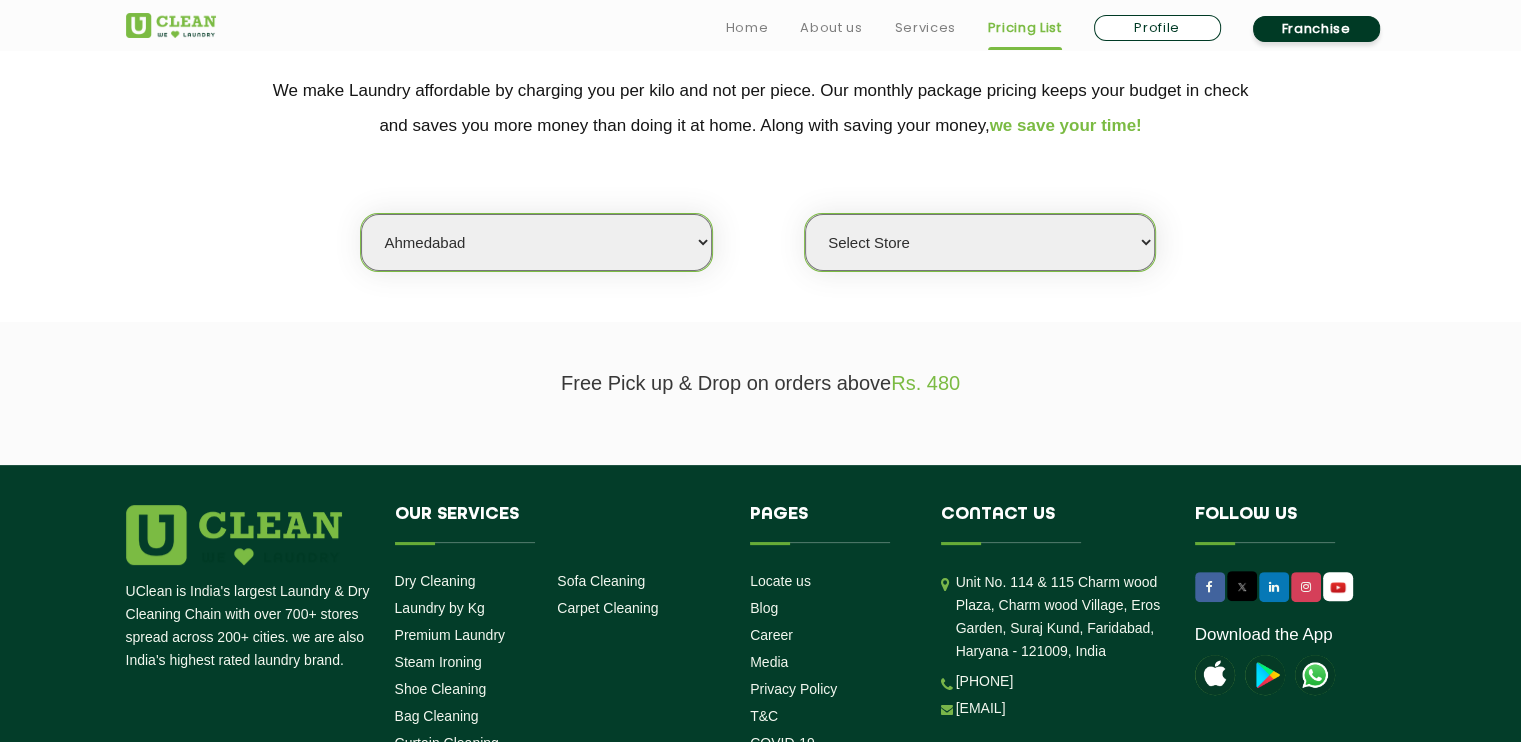 click on "Select city Aalo Agartala Agra Ahmedabad Akola Aligarh Alwar - UClean Select Amravati Aurangabad Ayodhya Bahadurgarh Bahraich Baleswar Baramulla Bareilly Barmer Barpeta Bathinda Belgaum Bengaluru Berhampur Bettiah Bhagalpur Bhilwara Bhiwadi Bhopal Bhubaneshwar Bidar Bikaner Bilaspur Bokaro Bongaigaon Chandigarh Chennai Chitrakoot Cochin Coimbatore Cooch Behar Coonoor Daman Danapur Darrang Daudnagar Dehradun Delhi Deoghar Dhanbad Dharwad Dhule Dibrugarh Digboi Dimapur Dindigul Duliajan Ellenabad Erode Faridabad Gandhidham Gandhinagar Garia Ghaziabad Goa Gohana Golaghat Gonda Gorakhpur Gurugram Guwahati Gwalior Haldwani Hamirpur Hanumangarh Haridwar Hingoli Hojai Howrah Hubli Hyderabad Imphal Indore Itanagar Jagdalpur Jagraon Jaipur Jaipur - Select Jammu Jamshedpur Jehanabad Jhansi Jodhpur Jorhat Kaithal Kakinada Kanpur Kargil Karimganj Kathmandu Kharupetia Khopoli Kochi Kohima Kokapet Kokrajhar Kolhapur Kolkata Kota - Select Kotdwar Krishnanagar Kundli Kurnool Latur Leh Longding Lower Subansiri Lucknow Madurai" at bounding box center [536, 242] 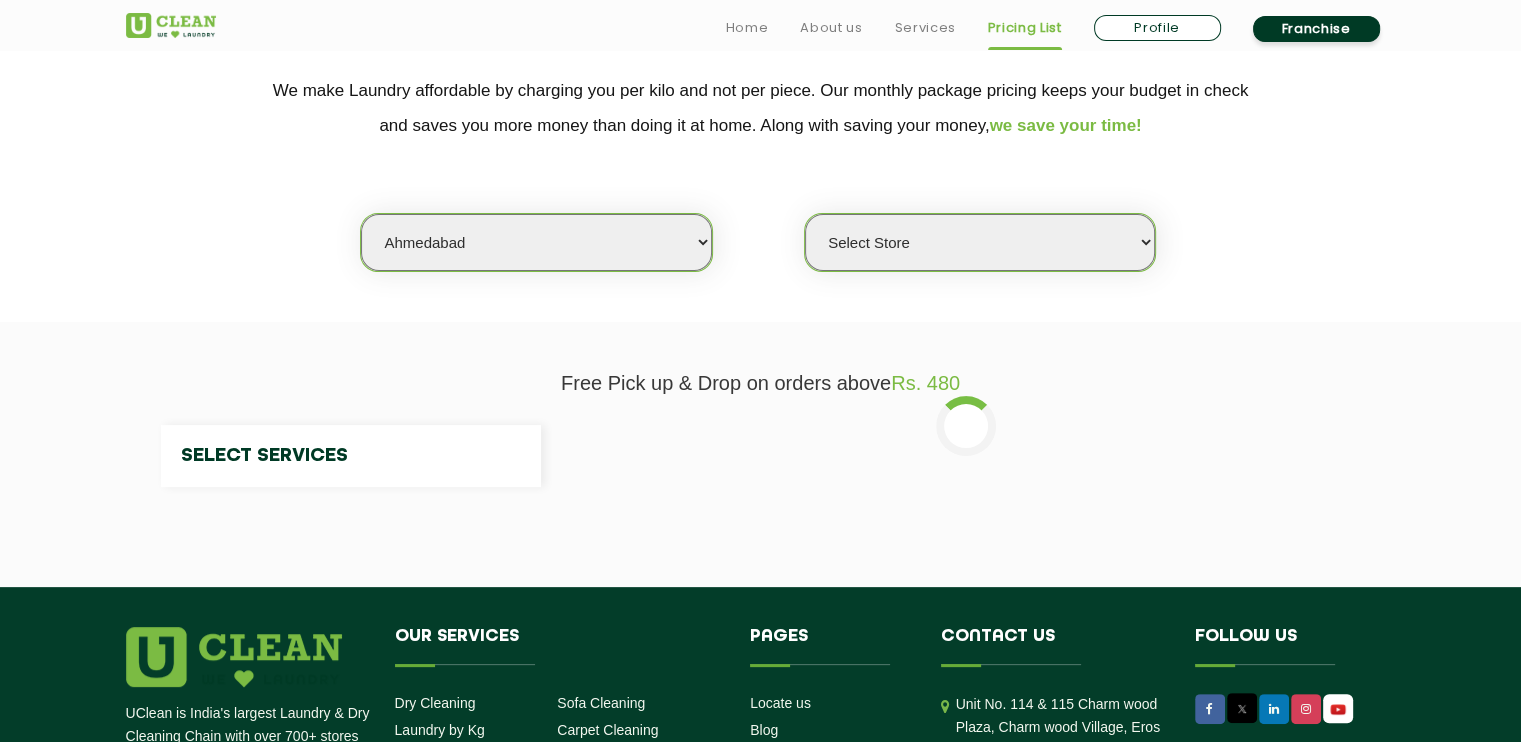 select on "0" 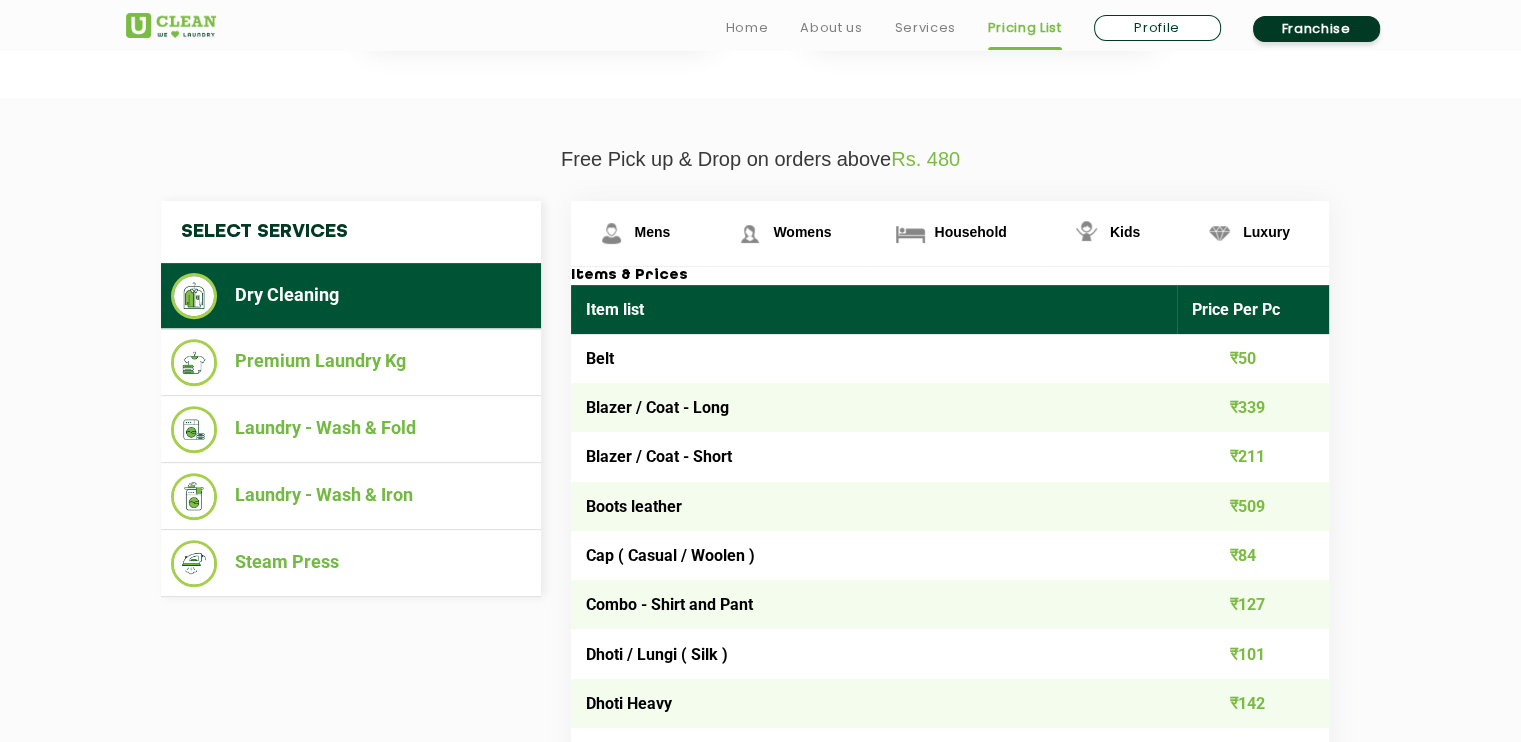 scroll, scrollTop: 638, scrollLeft: 0, axis: vertical 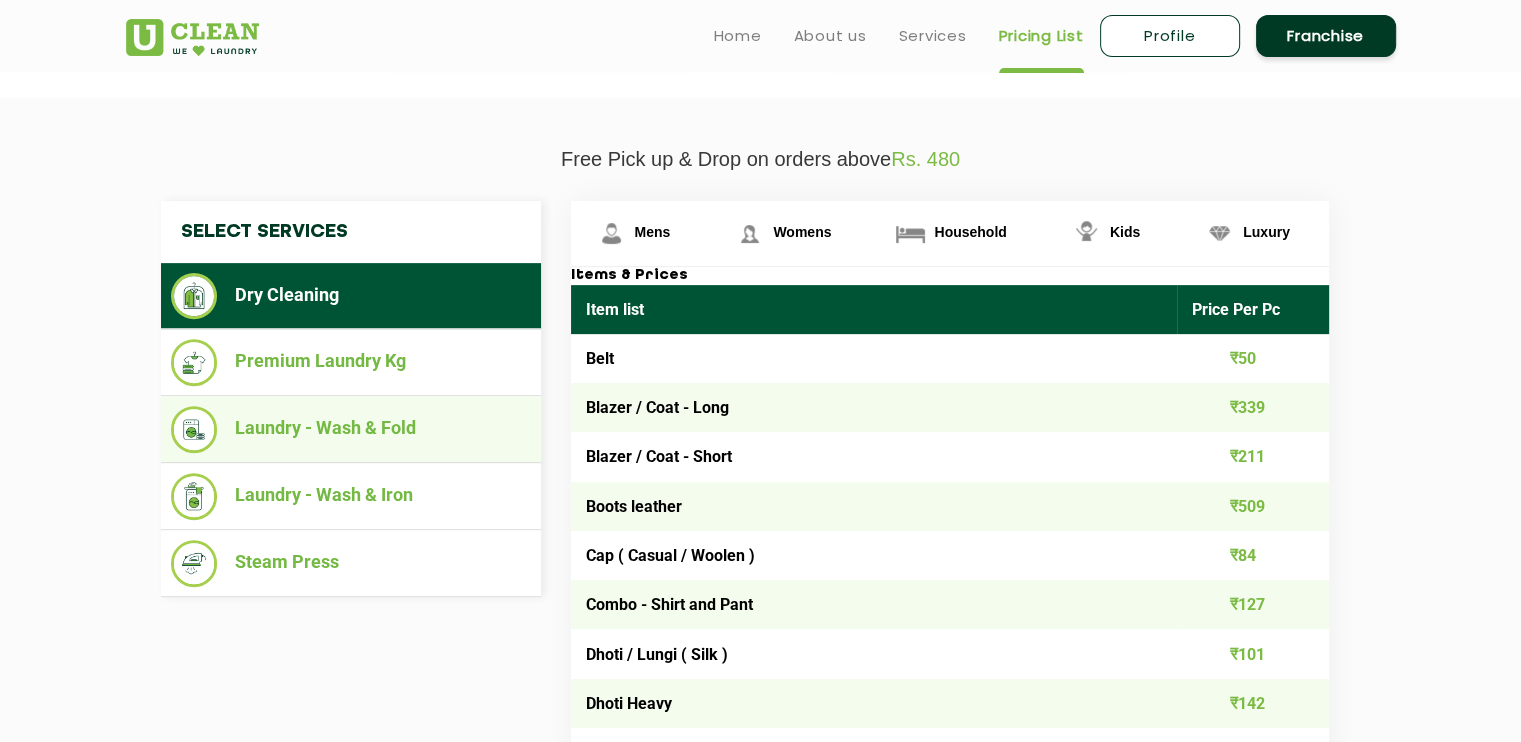 click on "Laundry - Wash & Fold" at bounding box center (351, 429) 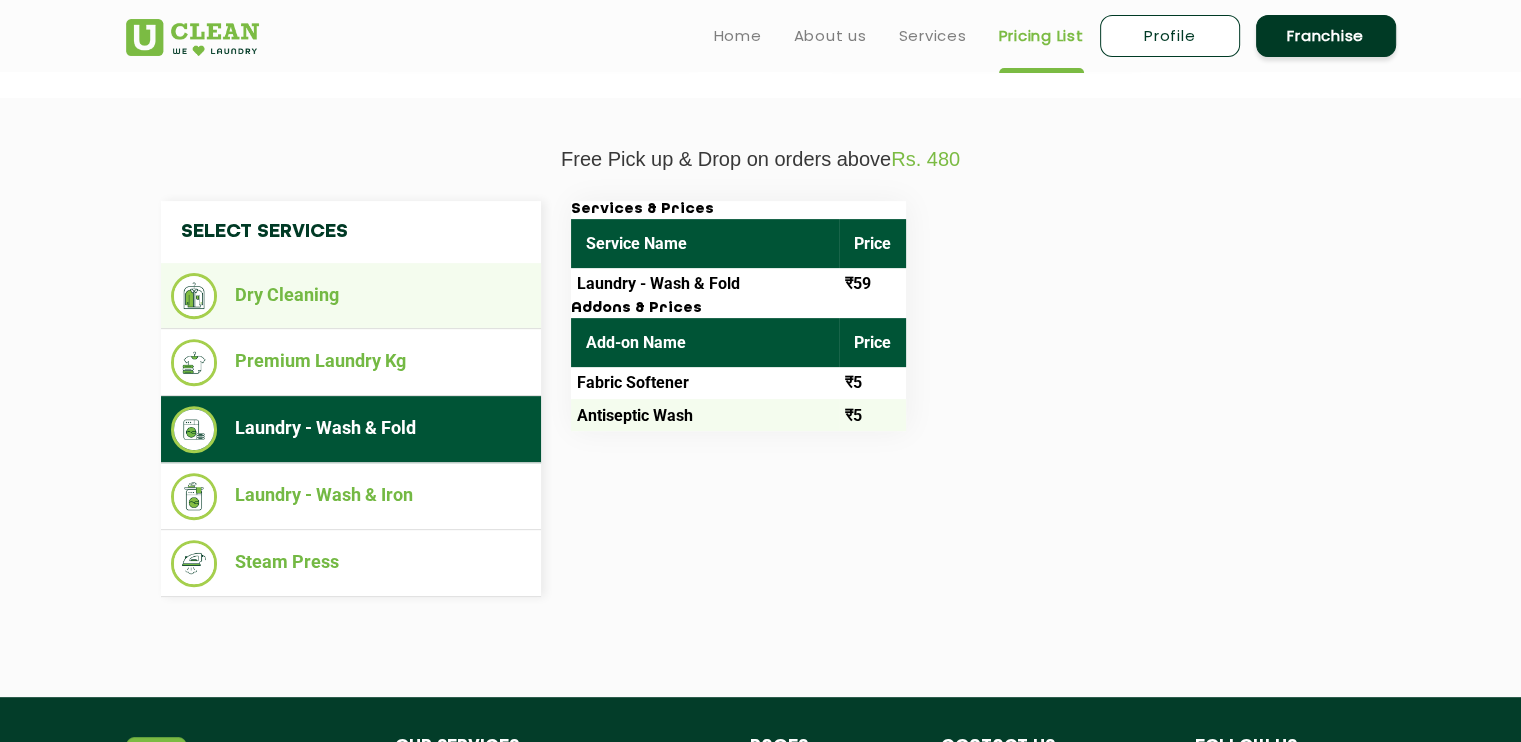 click on "Dry Cleaning" at bounding box center [351, 296] 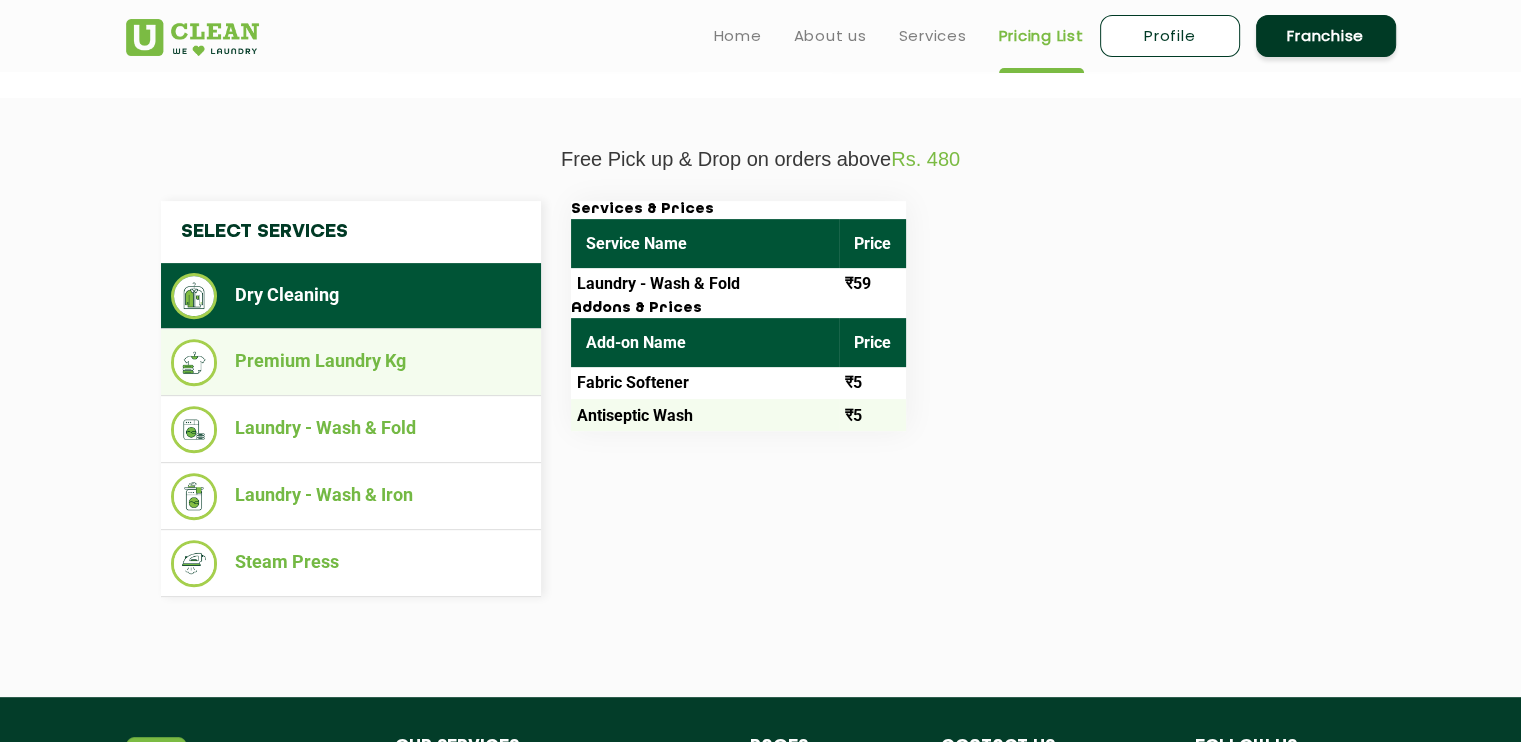 click on "Premium Laundry Kg" at bounding box center [351, 362] 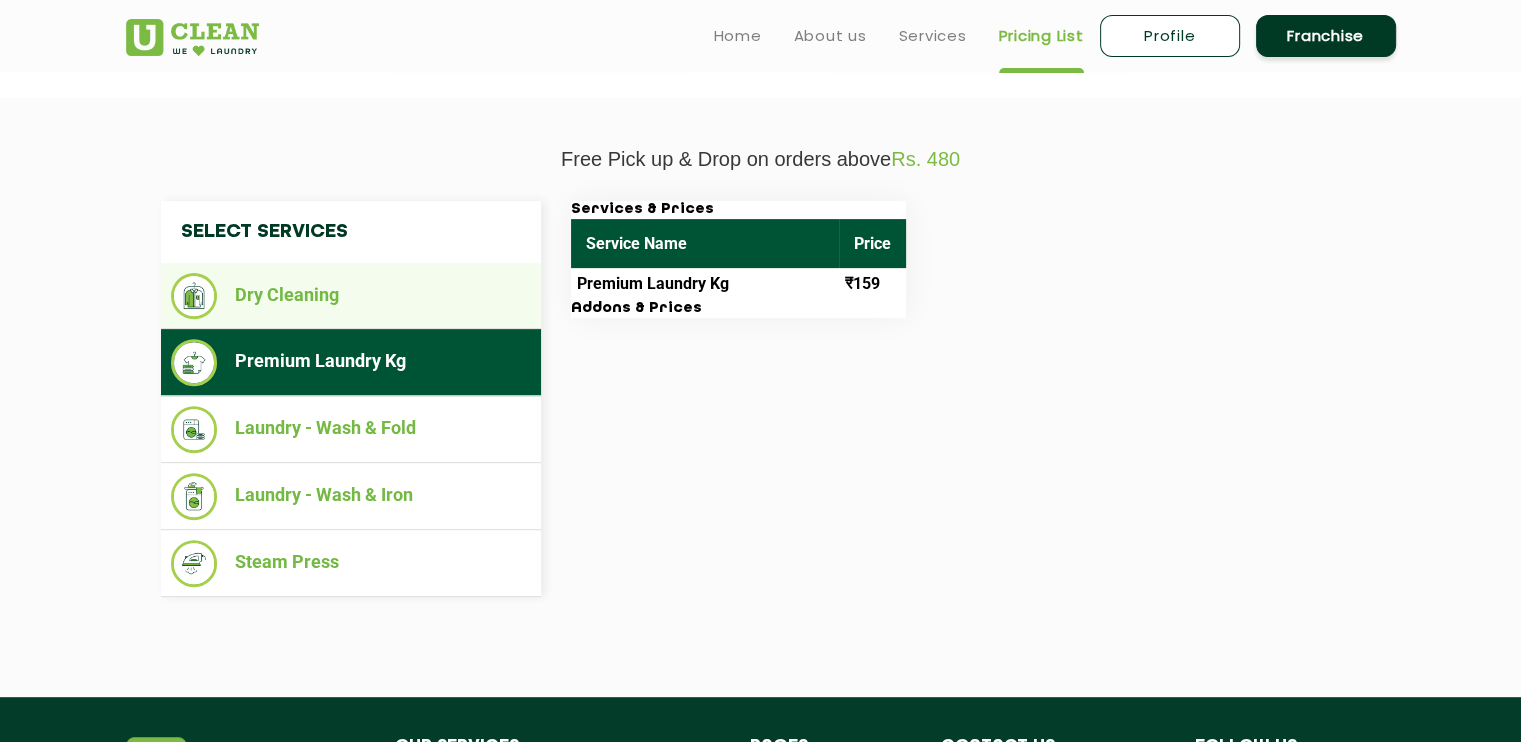click on "Dry Cleaning" at bounding box center (351, 296) 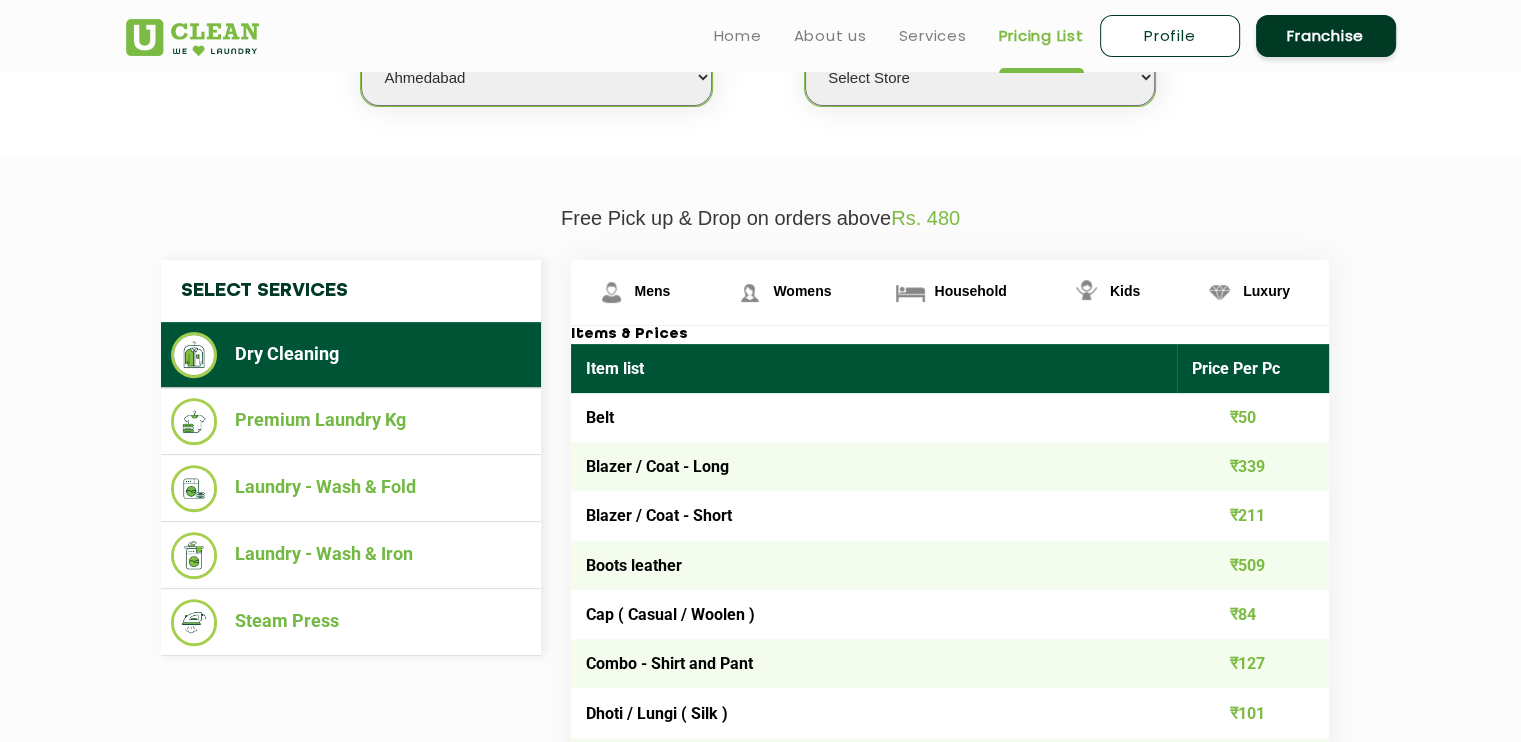 scroll, scrollTop: 584, scrollLeft: 0, axis: vertical 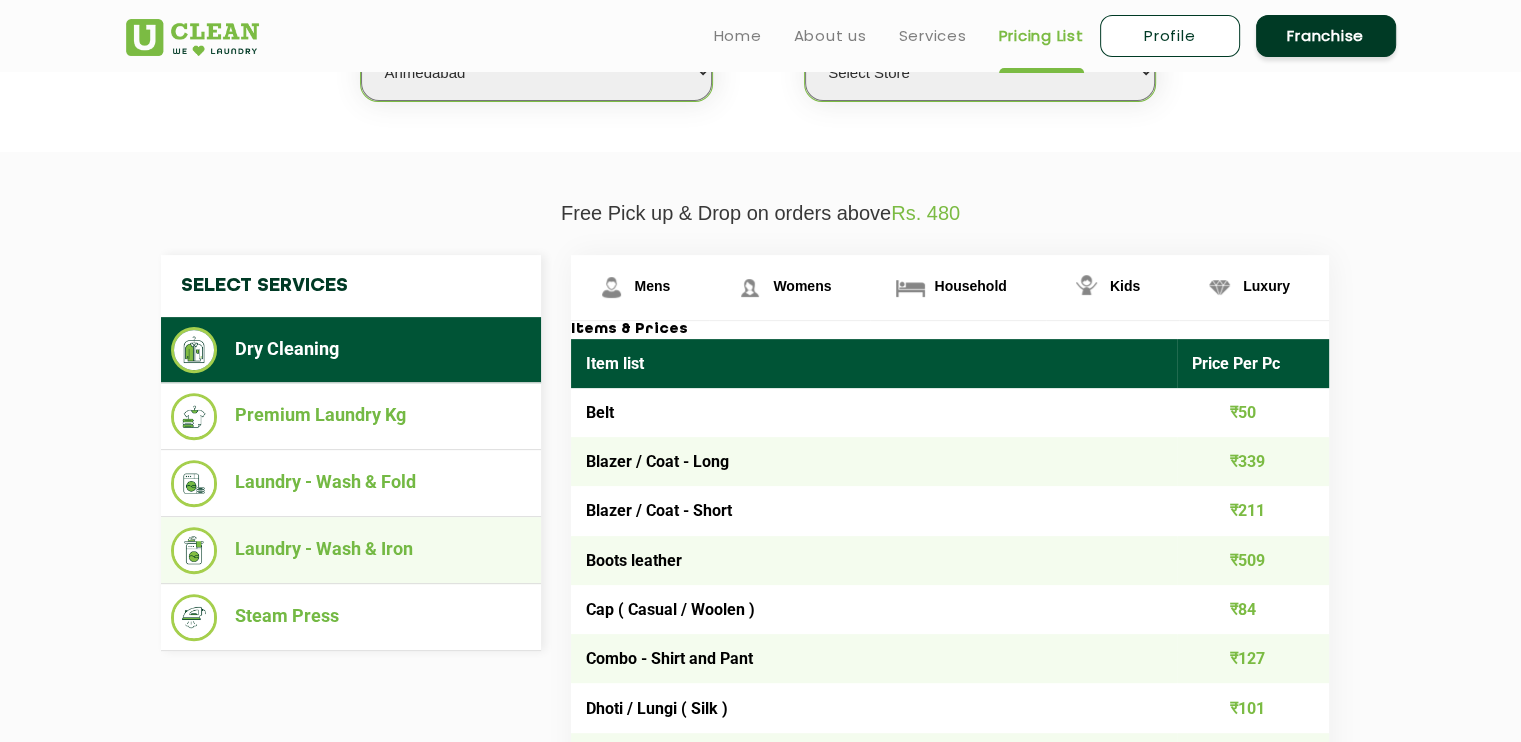 click on "Laundry - Wash & Iron" at bounding box center [351, 550] 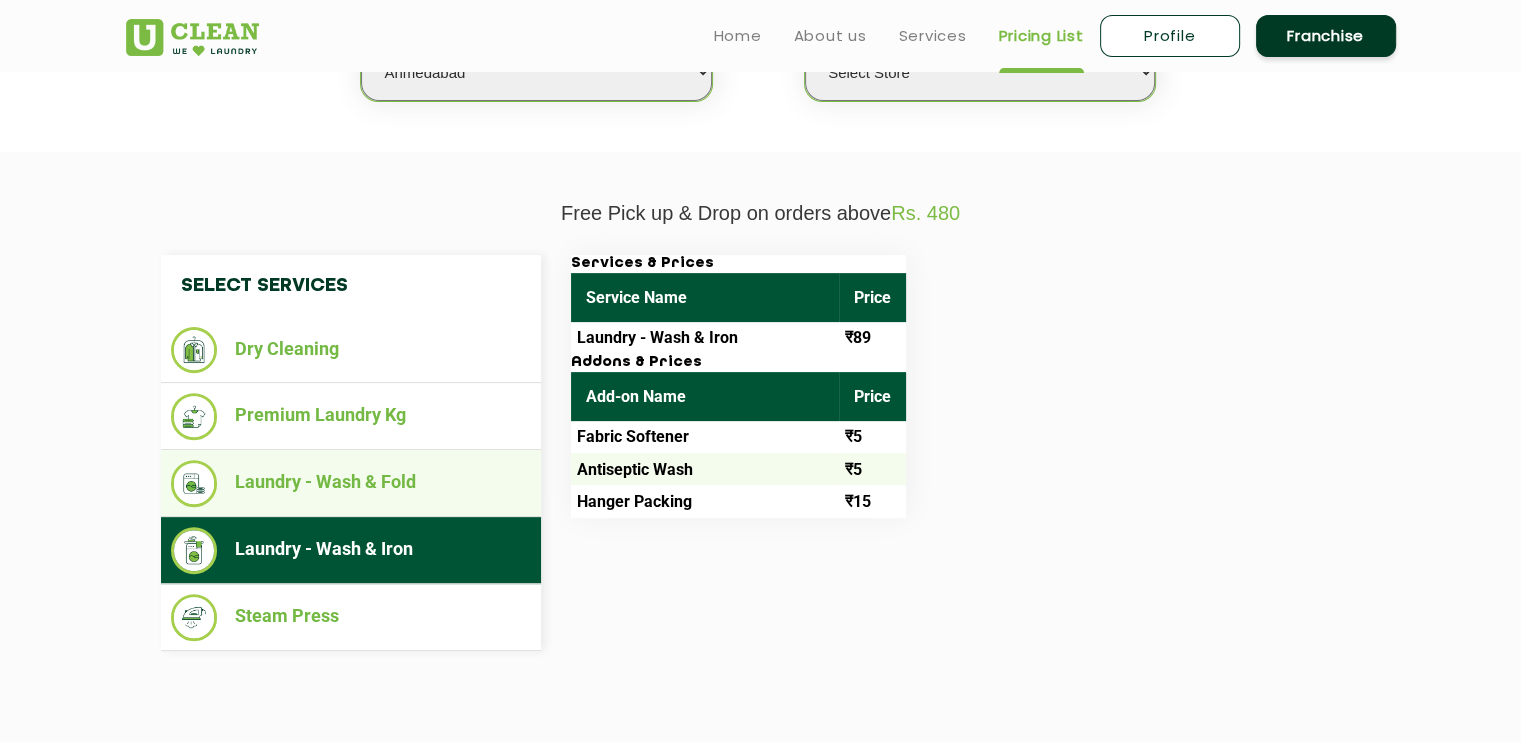 click on "Laundry - Wash & Fold" at bounding box center (351, 483) 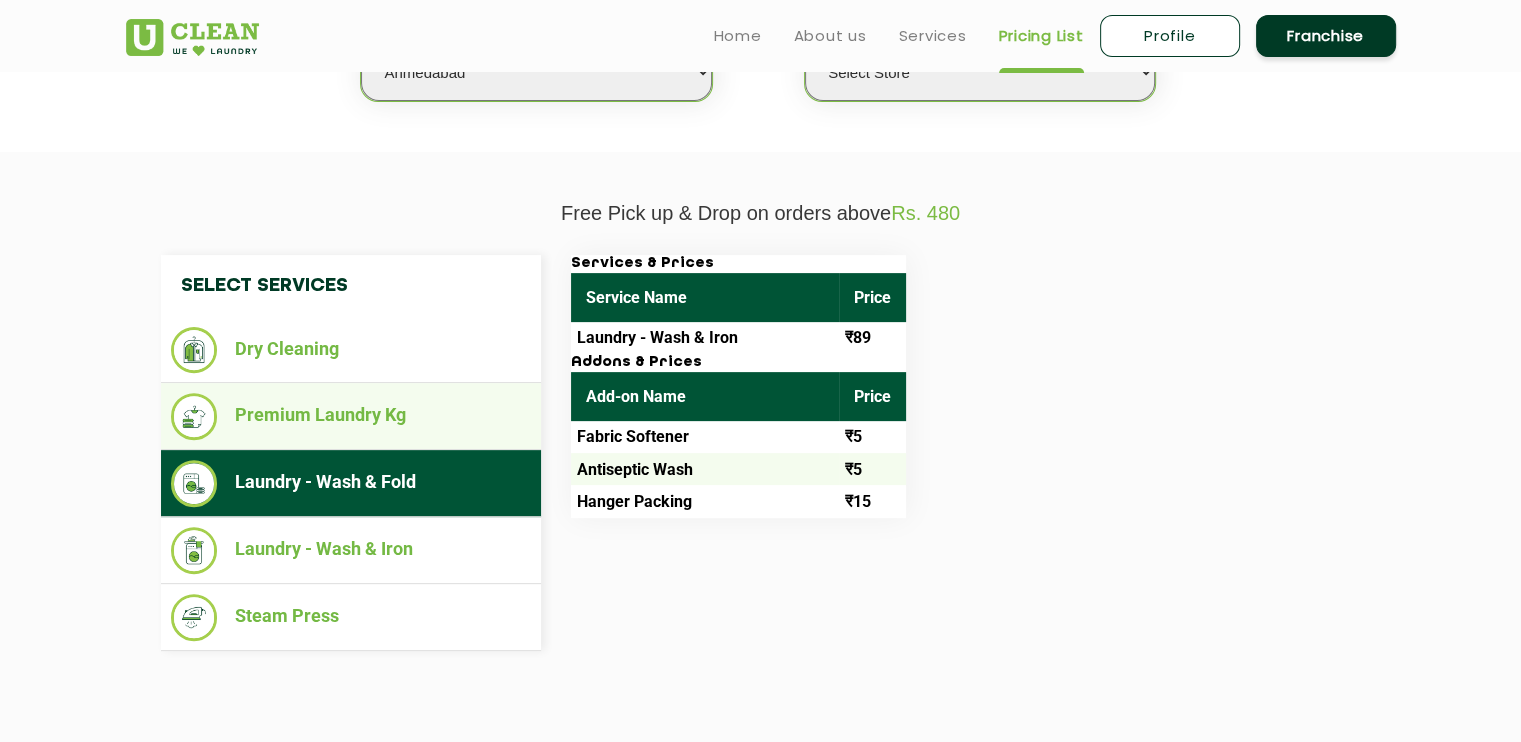 click on "Premium Laundry Kg" at bounding box center (351, 416) 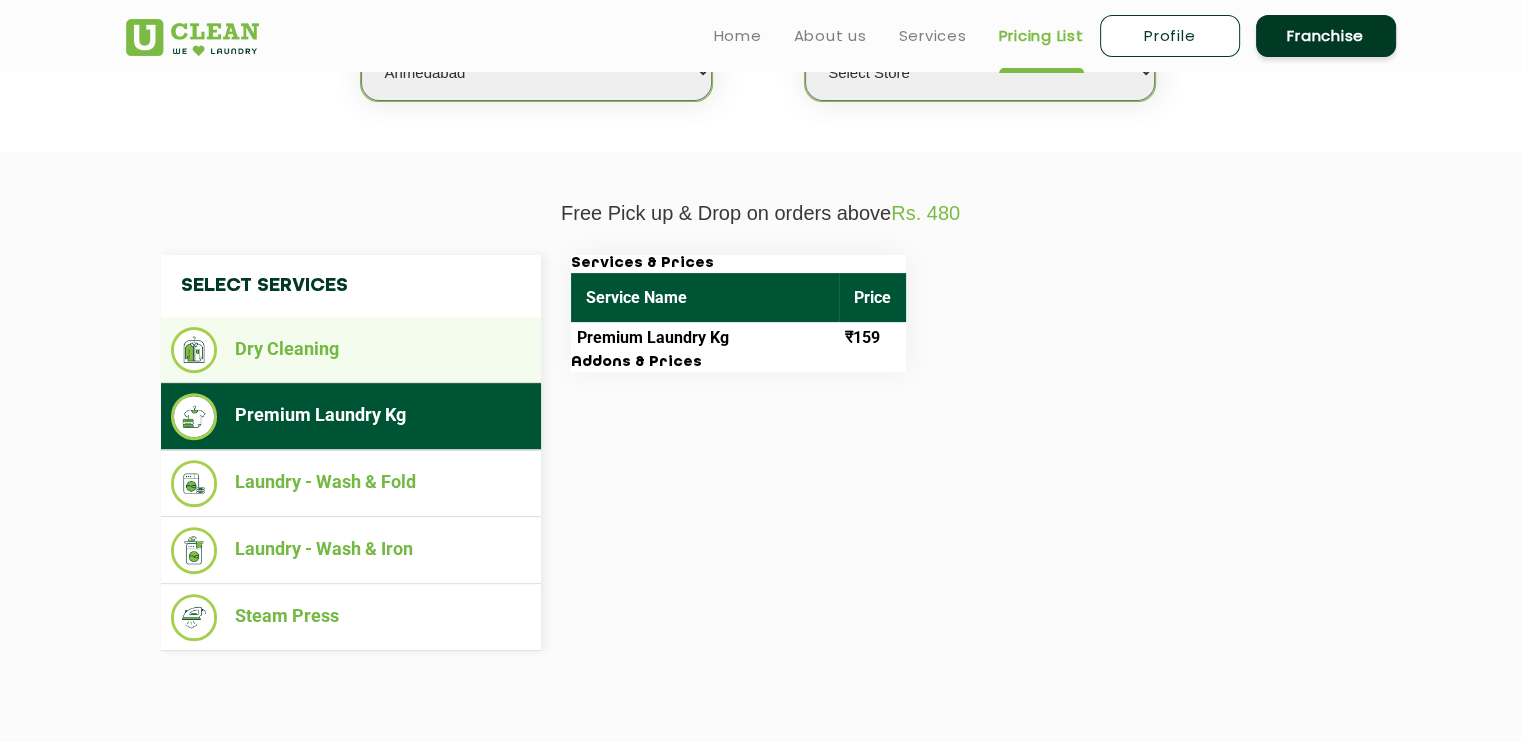 click on "Dry Cleaning" at bounding box center [351, 350] 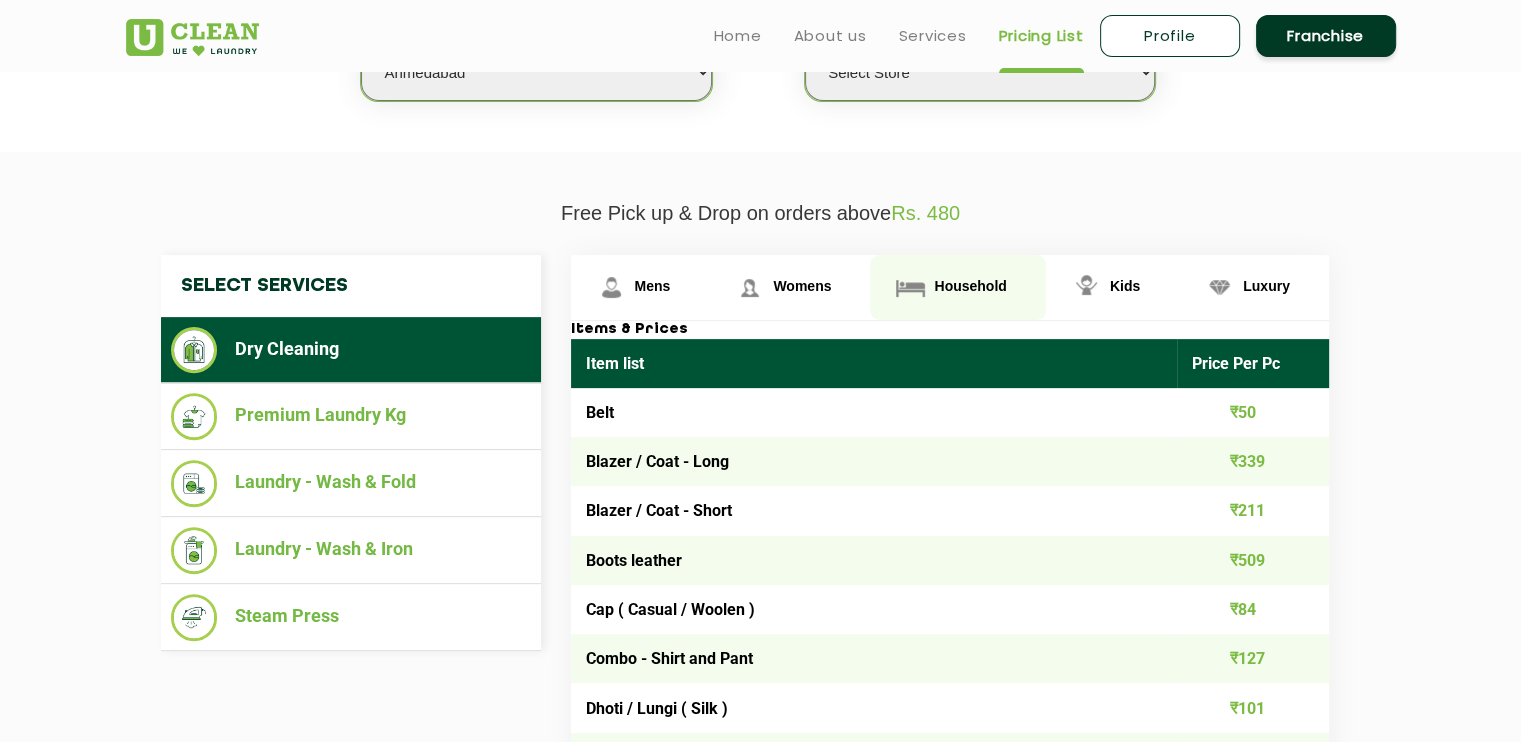 click on "Household" at bounding box center (653, 286) 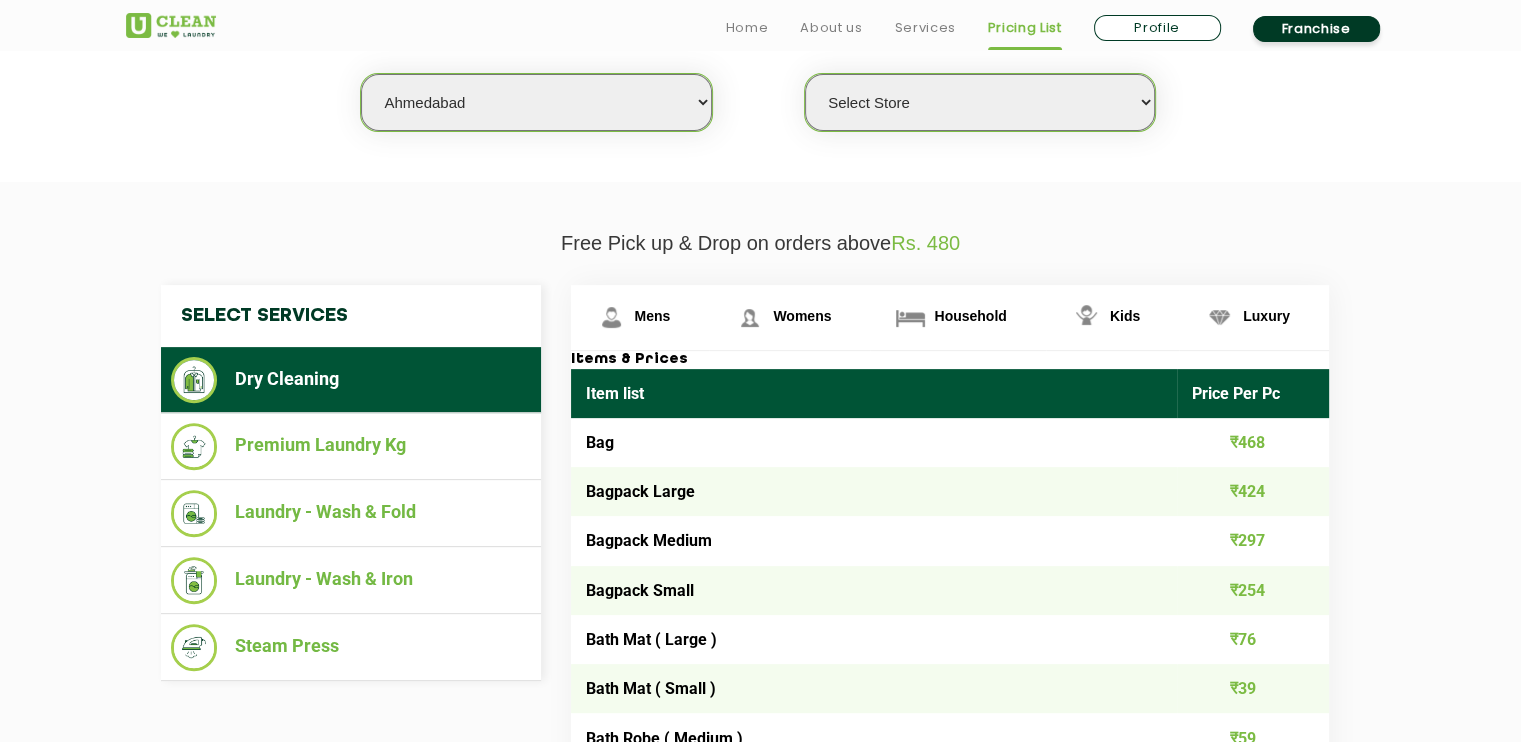 scroll, scrollTop: 592, scrollLeft: 0, axis: vertical 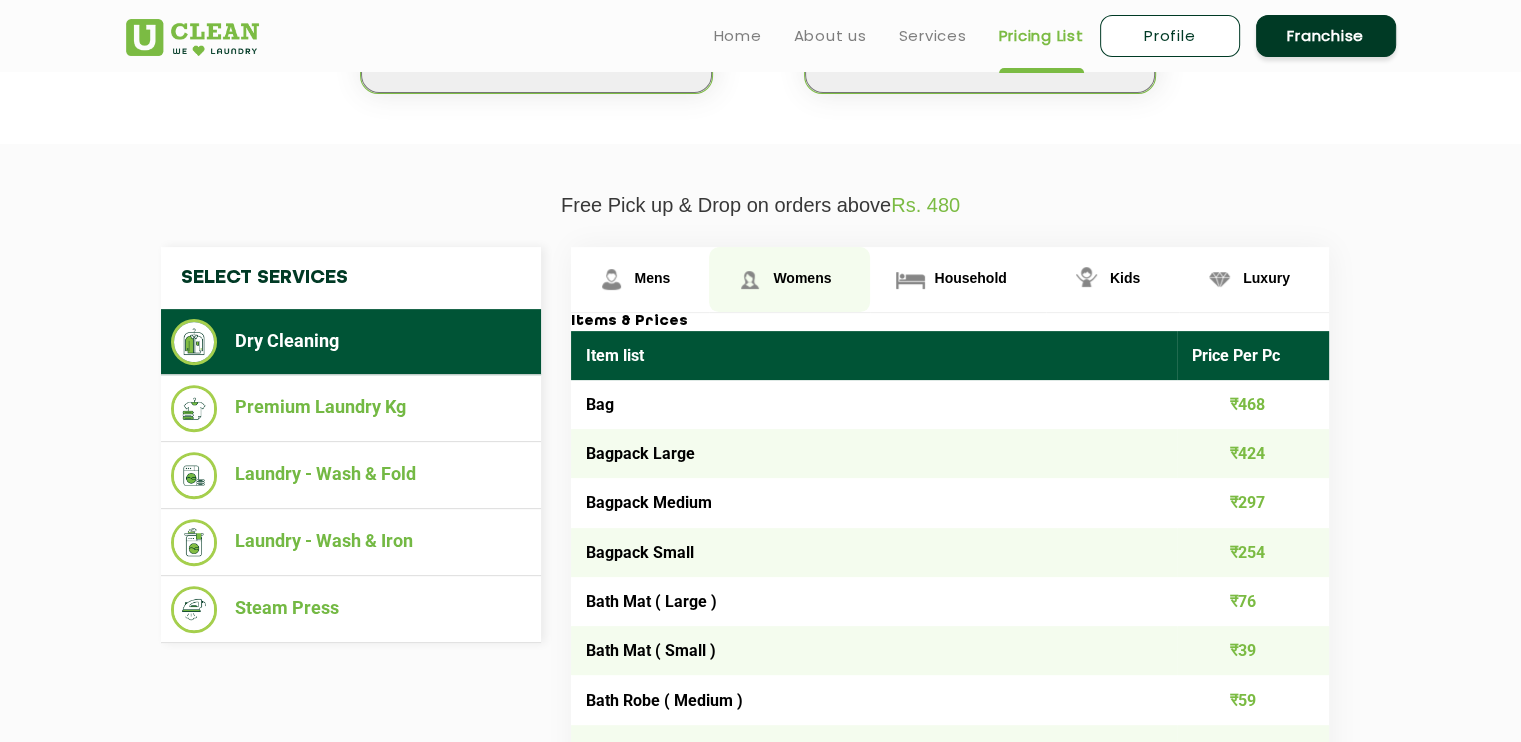 click on "Womens" at bounding box center (653, 278) 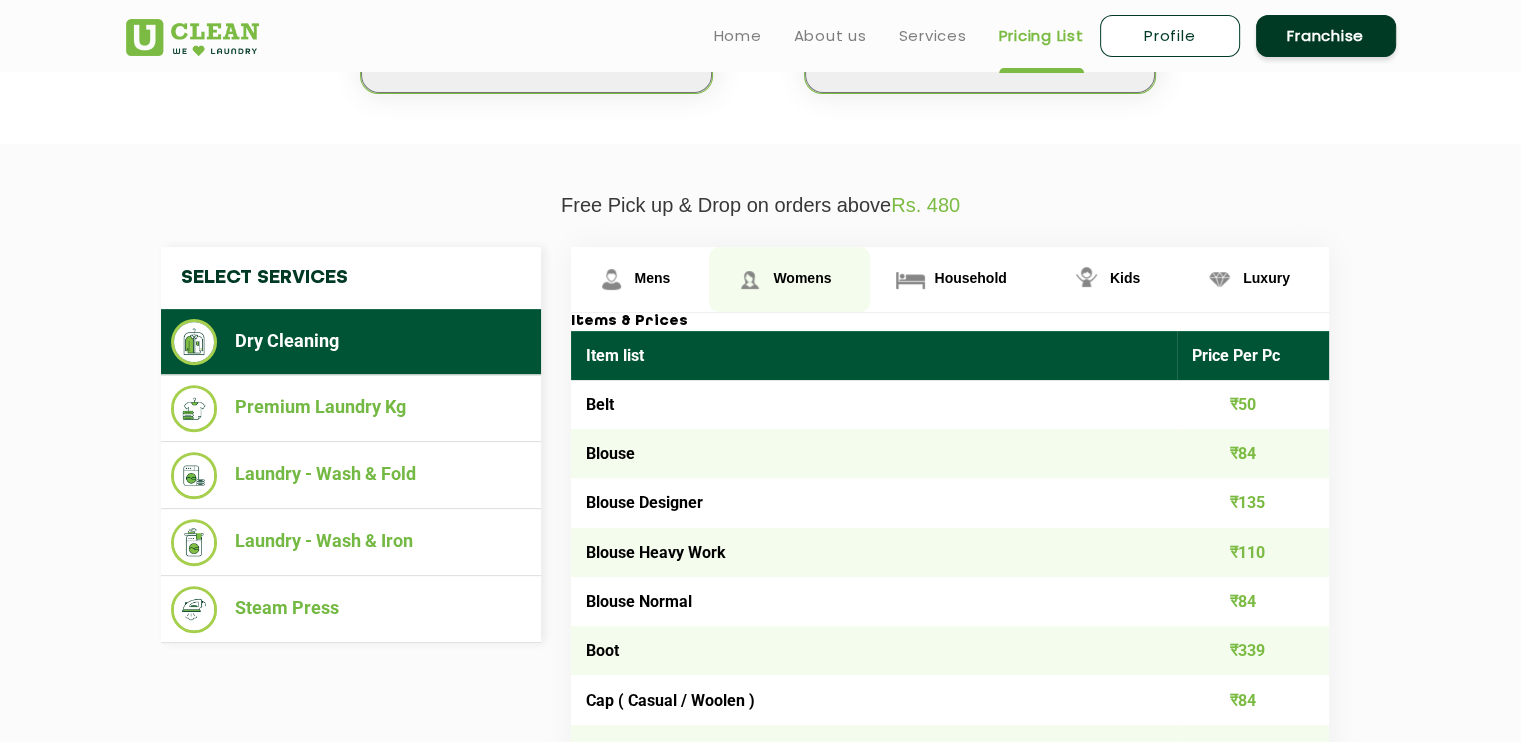 click on "Womens" at bounding box center [802, 278] 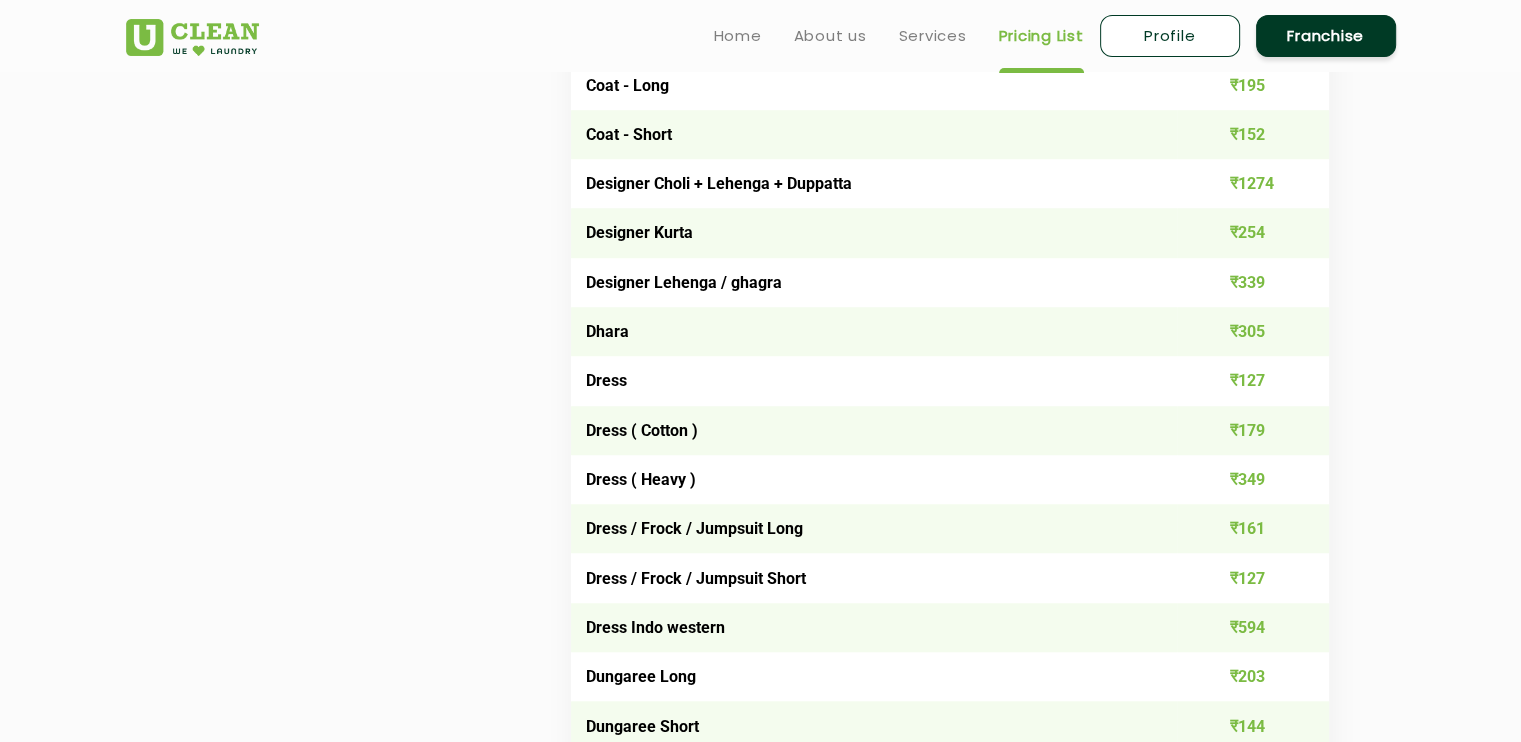 scroll, scrollTop: 1476, scrollLeft: 0, axis: vertical 